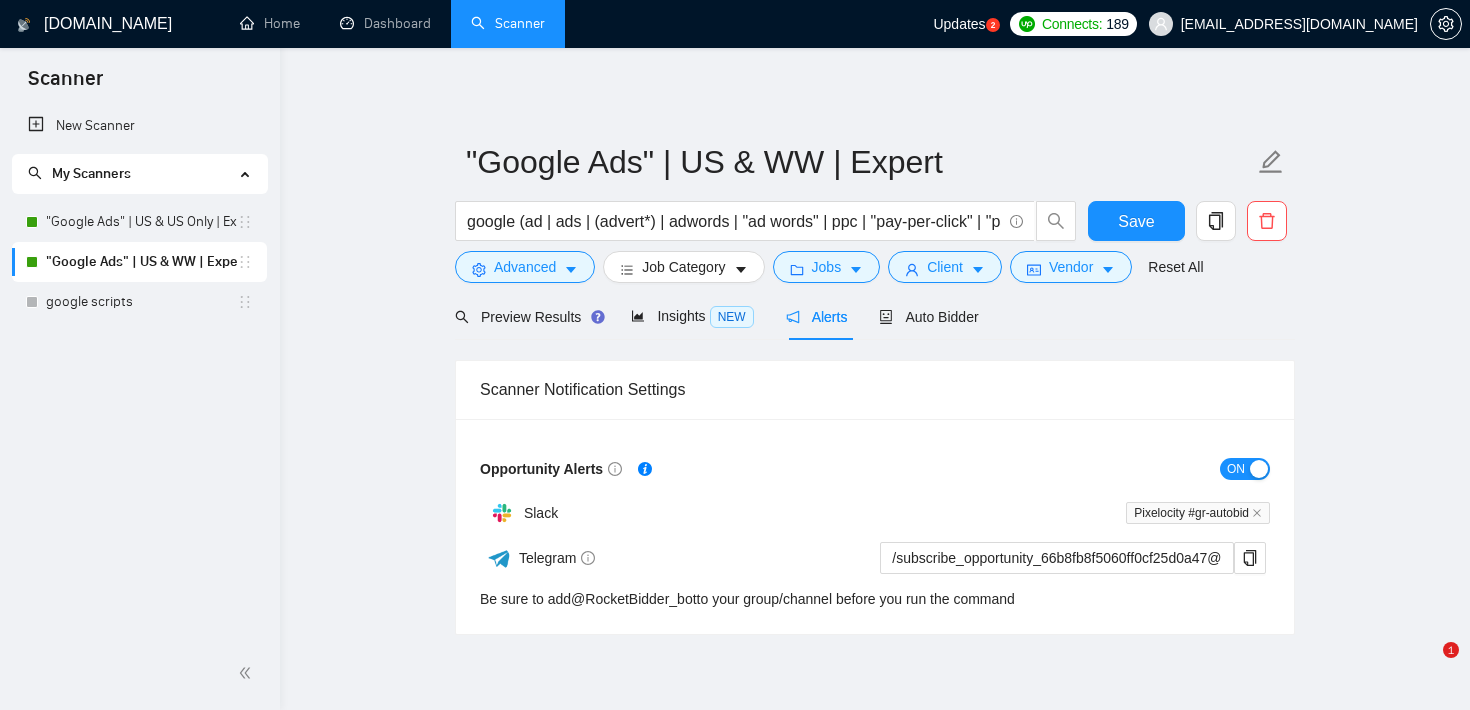 scroll, scrollTop: 0, scrollLeft: 0, axis: both 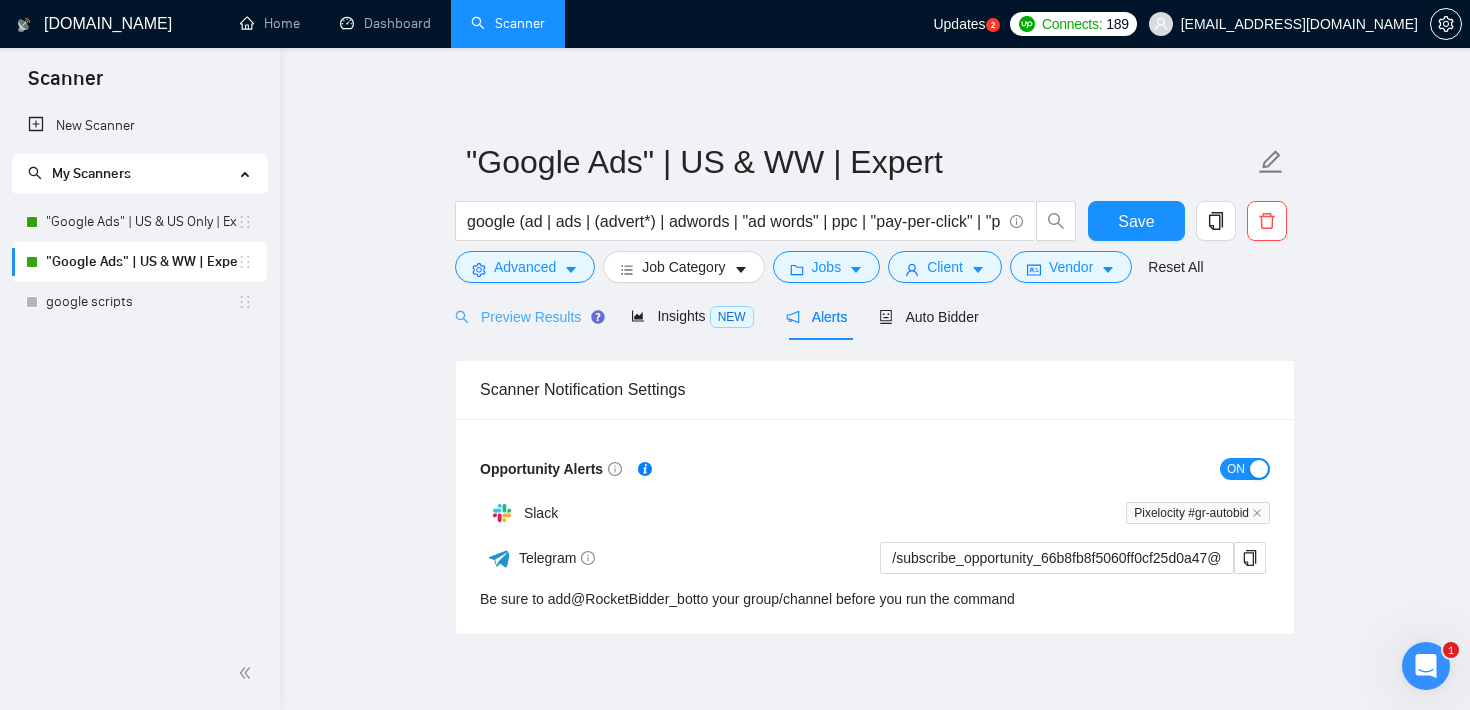 click on "Preview Results" at bounding box center [527, 316] 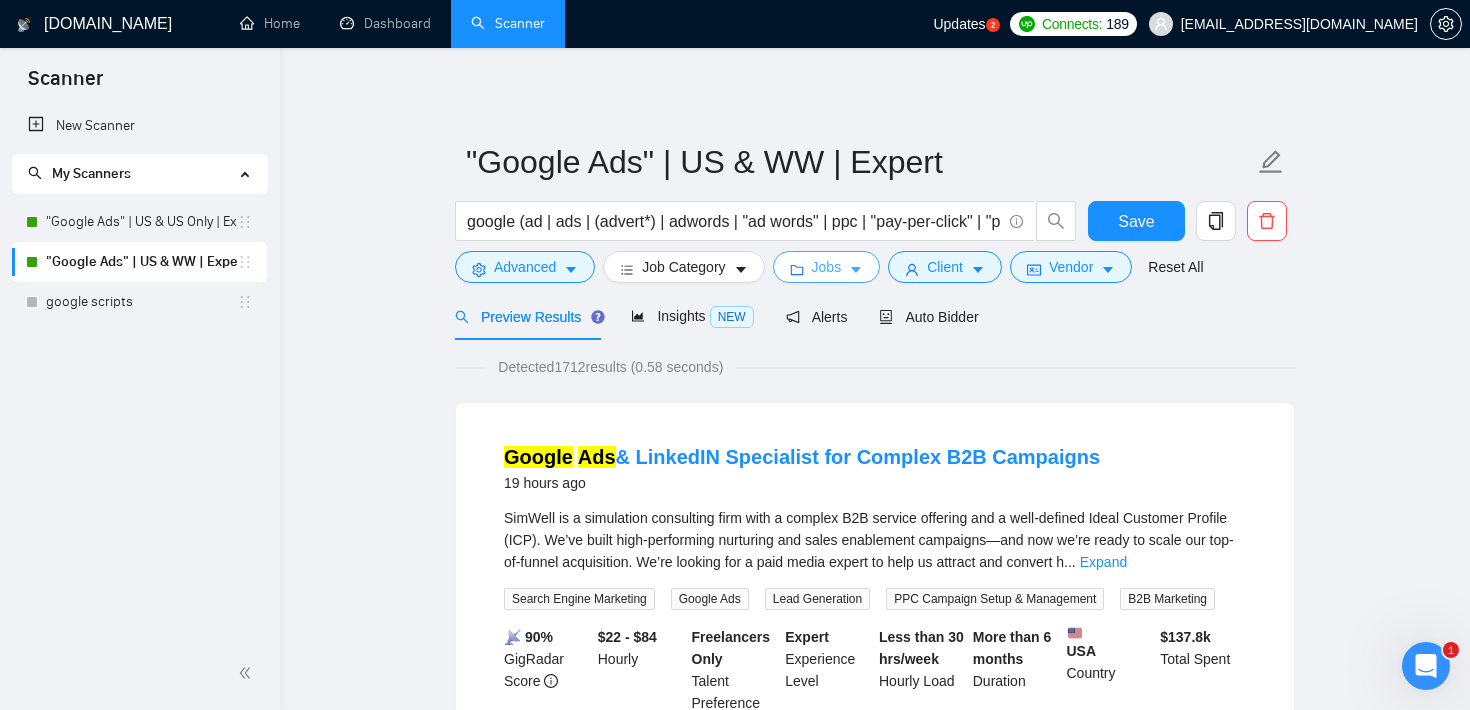 click on "Jobs" at bounding box center (827, 267) 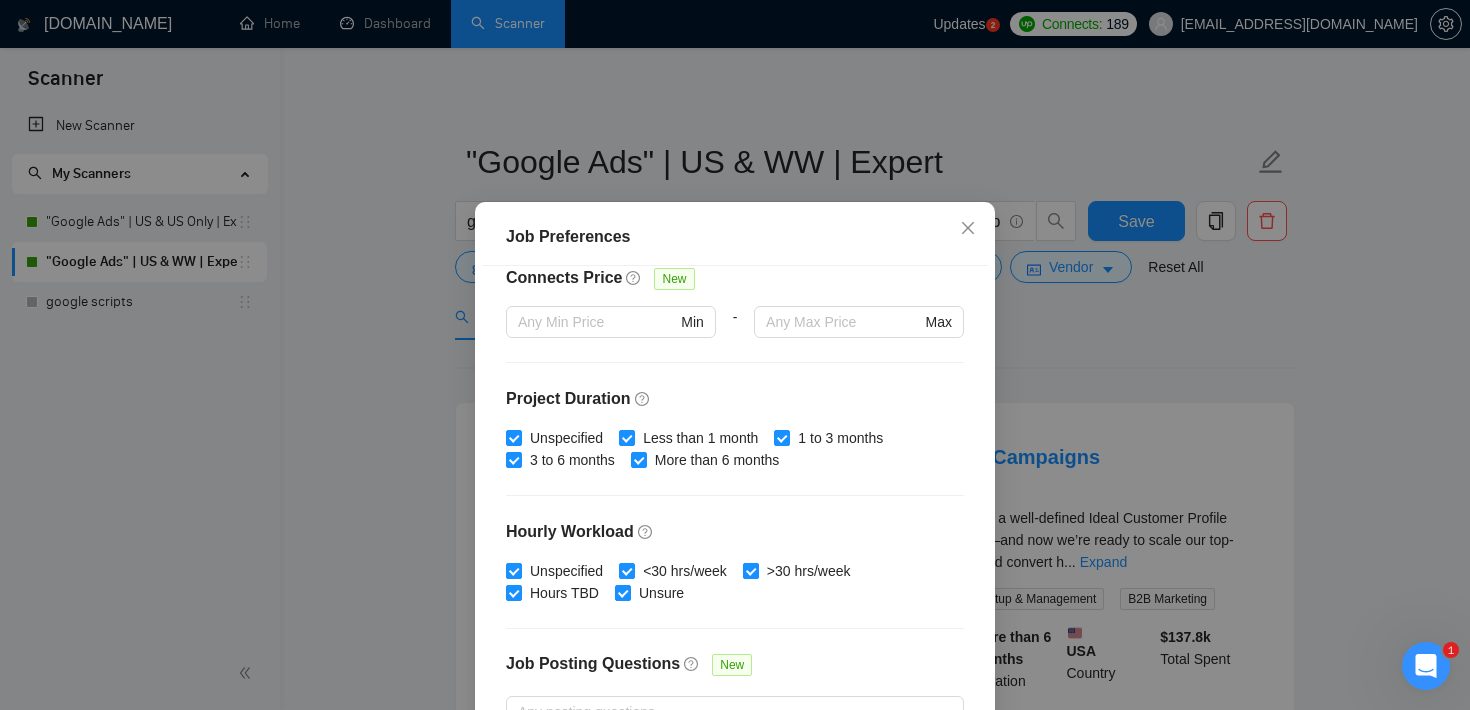 scroll, scrollTop: 630, scrollLeft: 0, axis: vertical 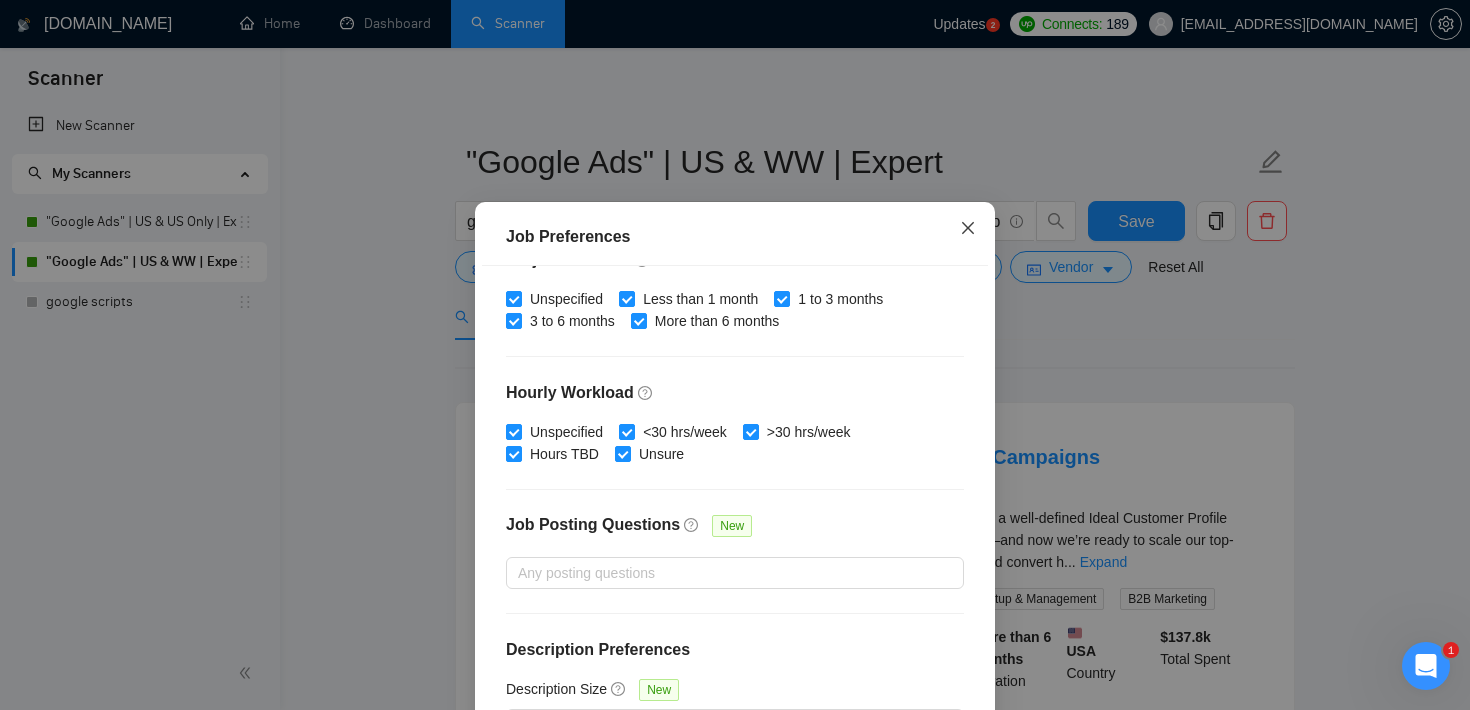 click 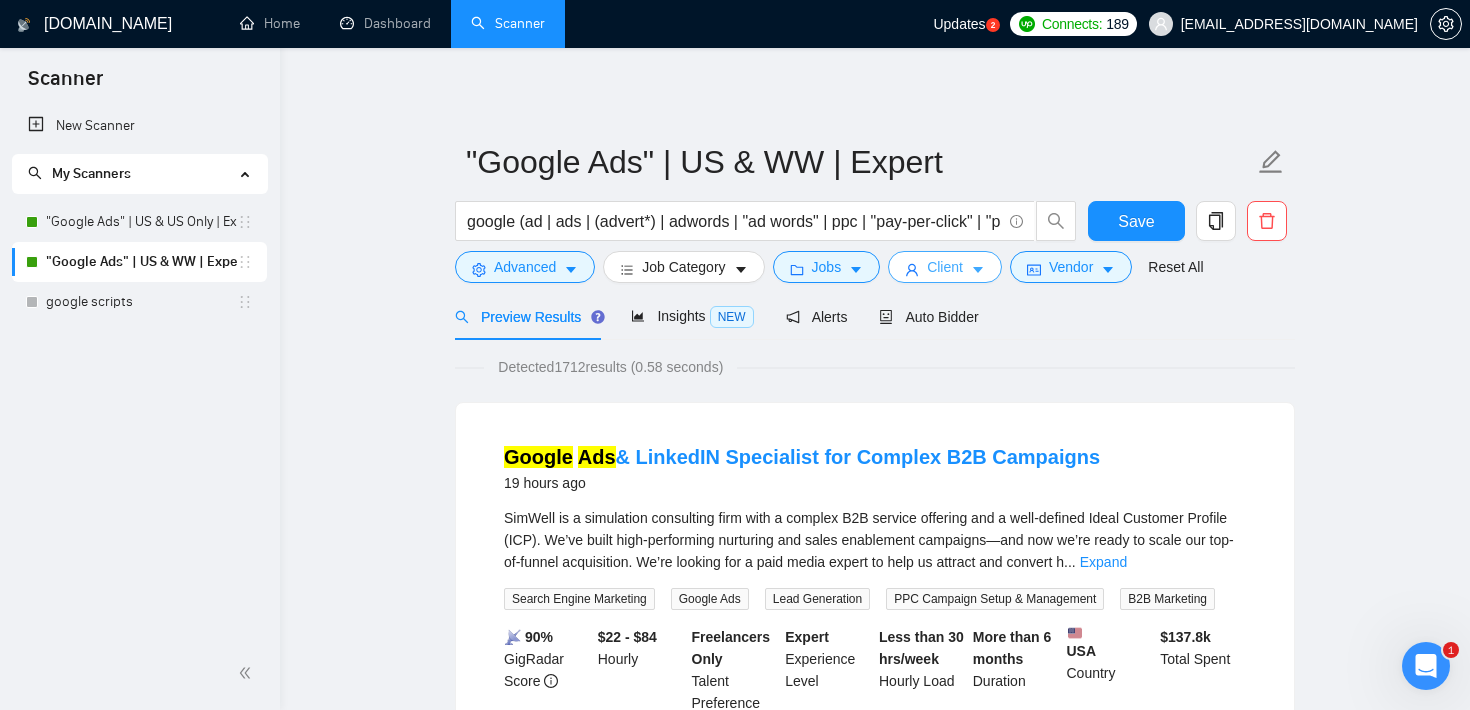 click on "Client" at bounding box center (945, 267) 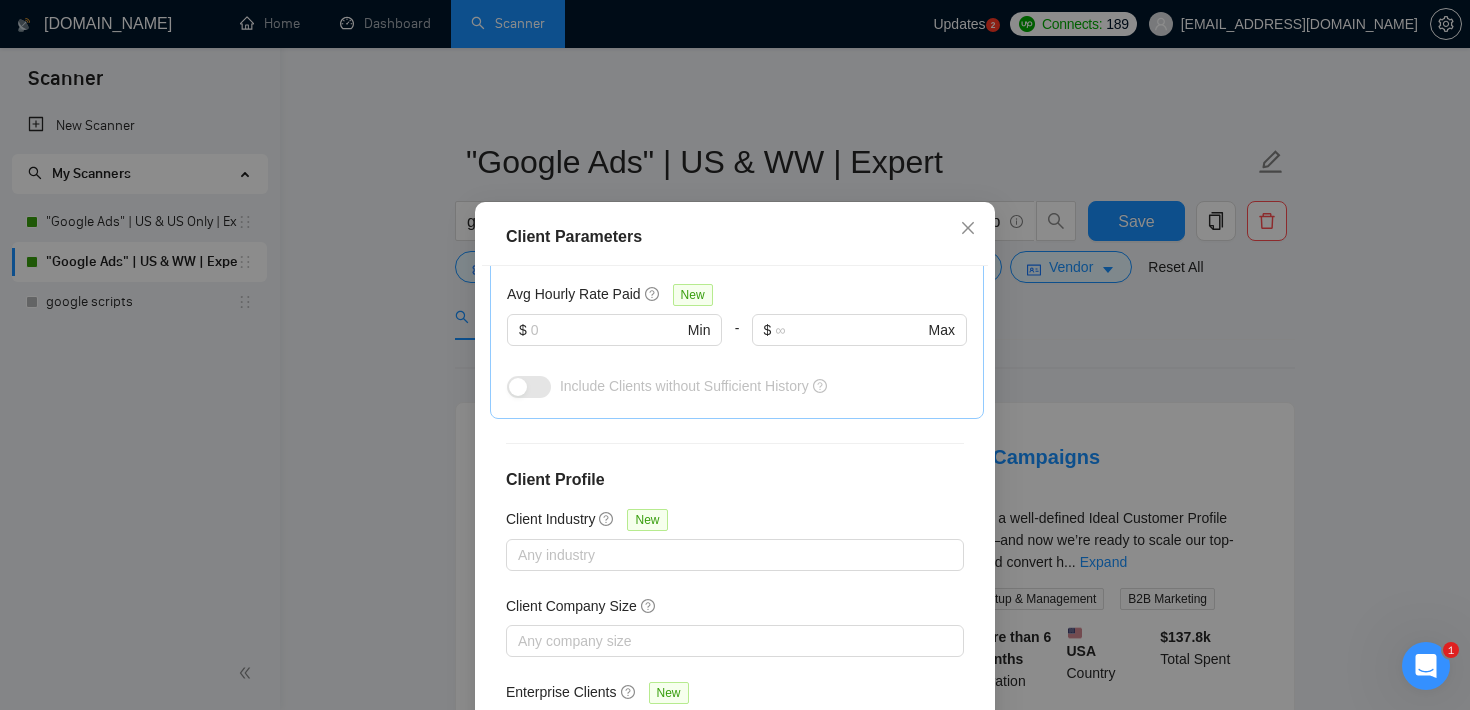 scroll, scrollTop: 749, scrollLeft: 0, axis: vertical 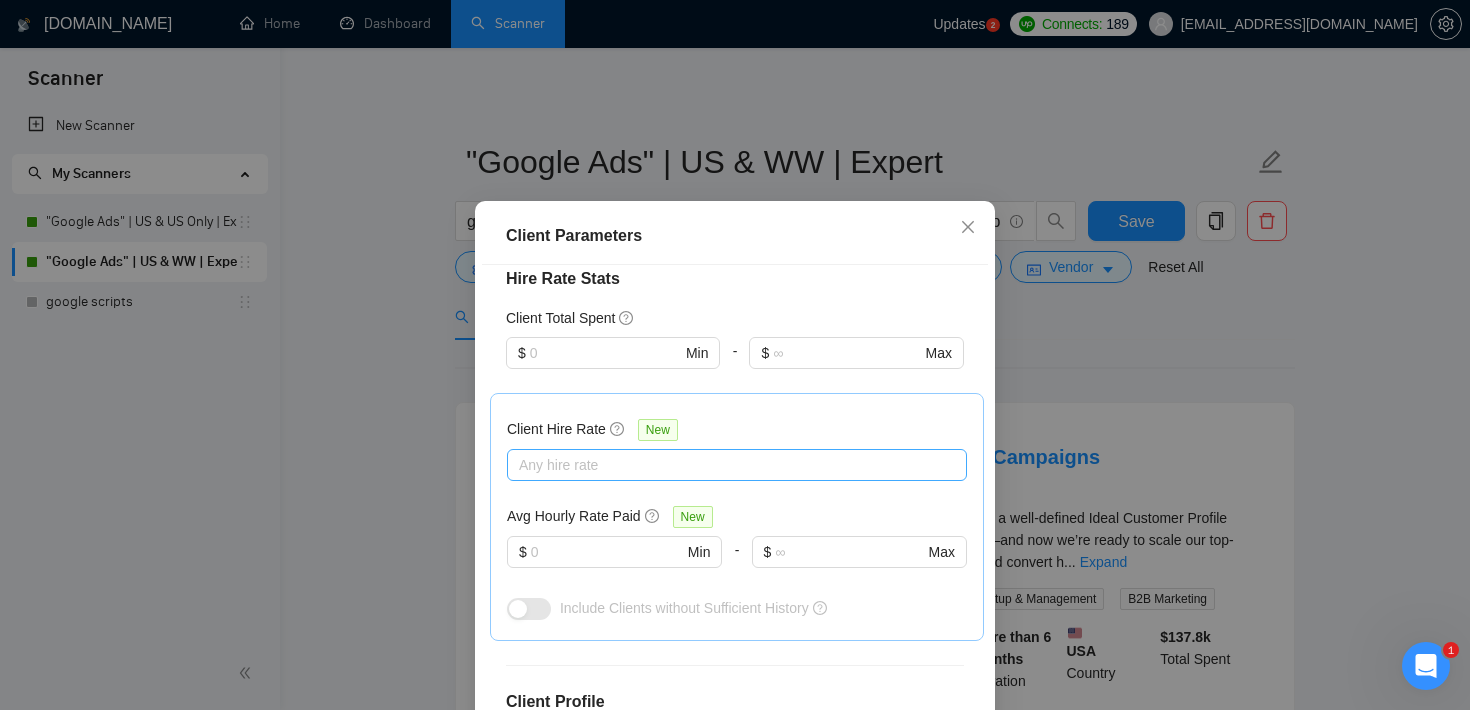click at bounding box center (727, 465) 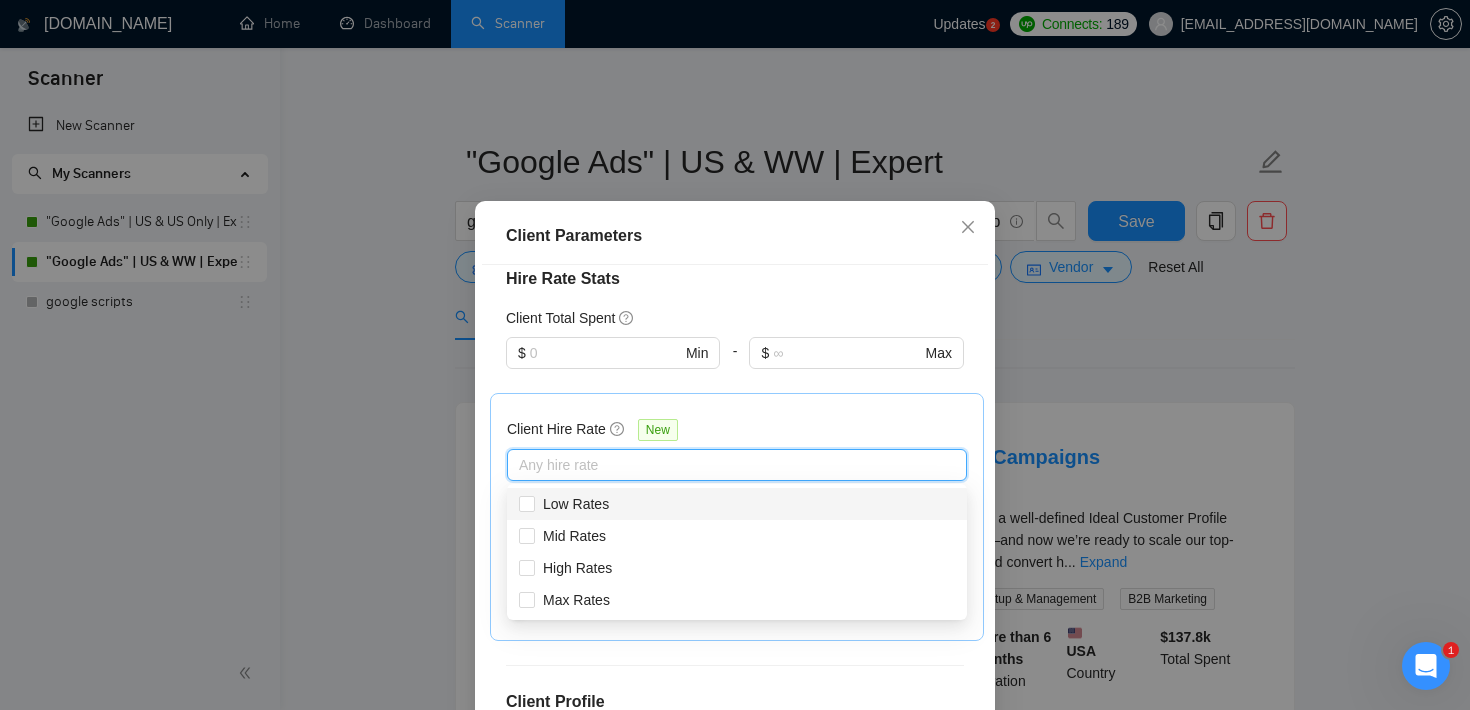 click on "-" at bounding box center (734, 365) 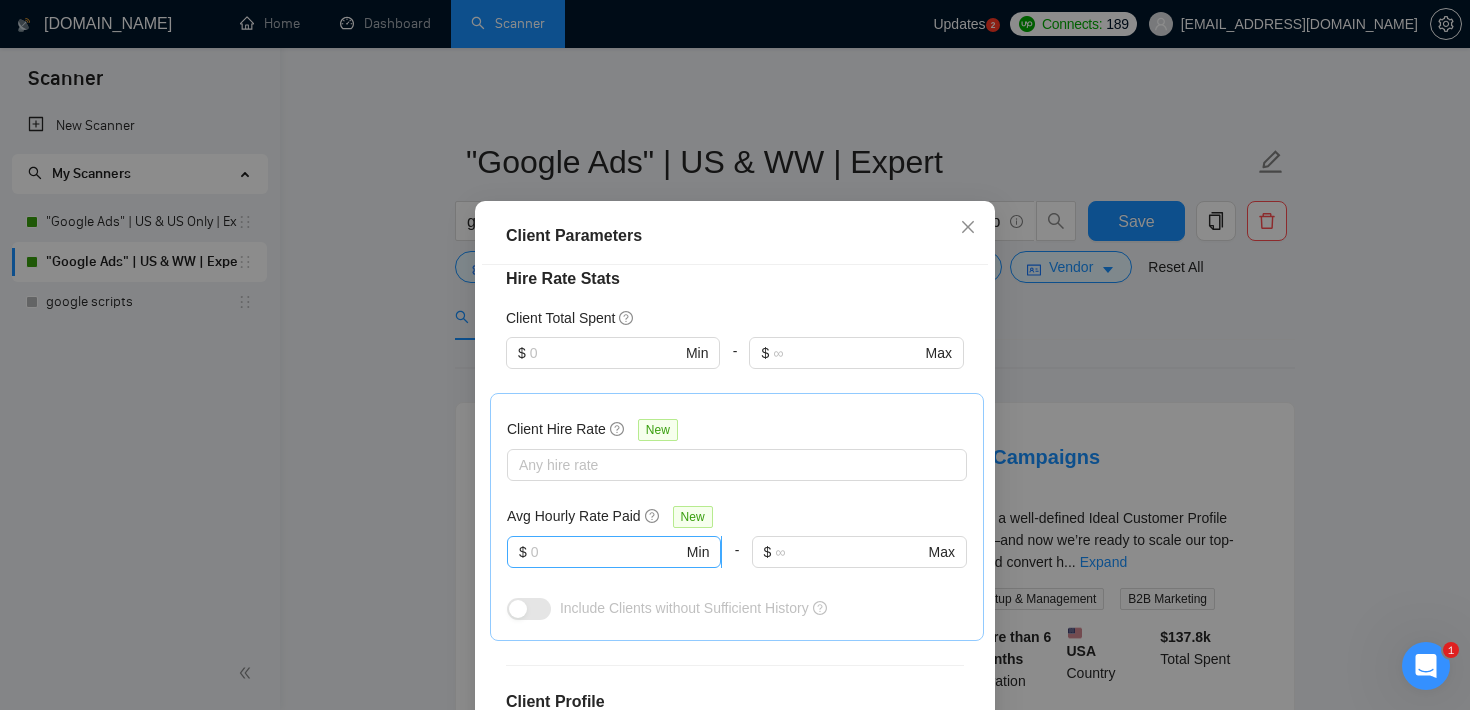 click at bounding box center (607, 552) 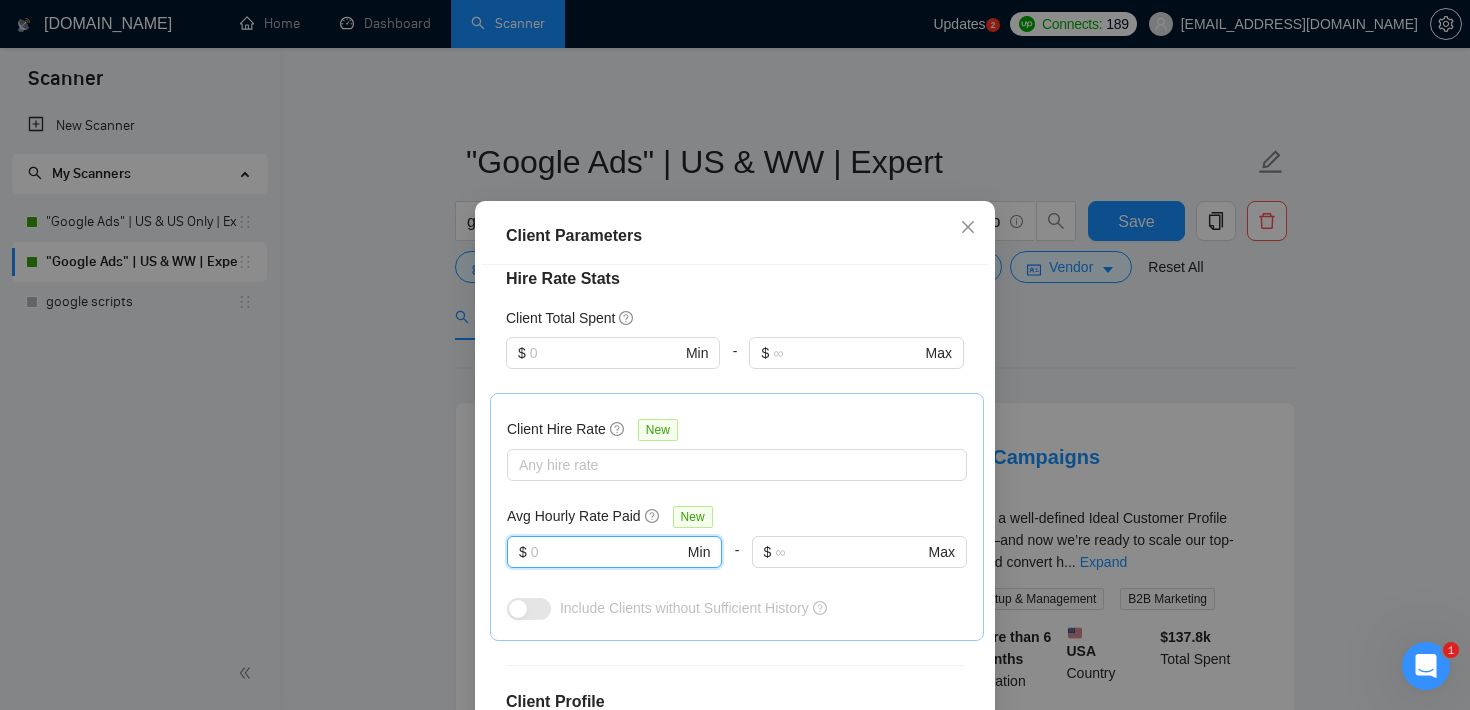 click on "Client Parameters Client Location Include Client Countries [GEOGRAPHIC_DATA]   Exclude Client Countries   Select Client Rating Client Min Average Feedback Include clients with no feedback Client Payment Details Payment Verified Hire Rate Stats   Client Total Spent $ Min - $ Max Client Hire Rate New   Any hire rate   Avg Hourly Rate Paid New $ Min - $ Max Include Clients without Sufficient History Client Profile Client Industry New   Any industry Client Company Size   Any company size Enterprise Clients New   Any clients Reset OK" at bounding box center [735, 355] 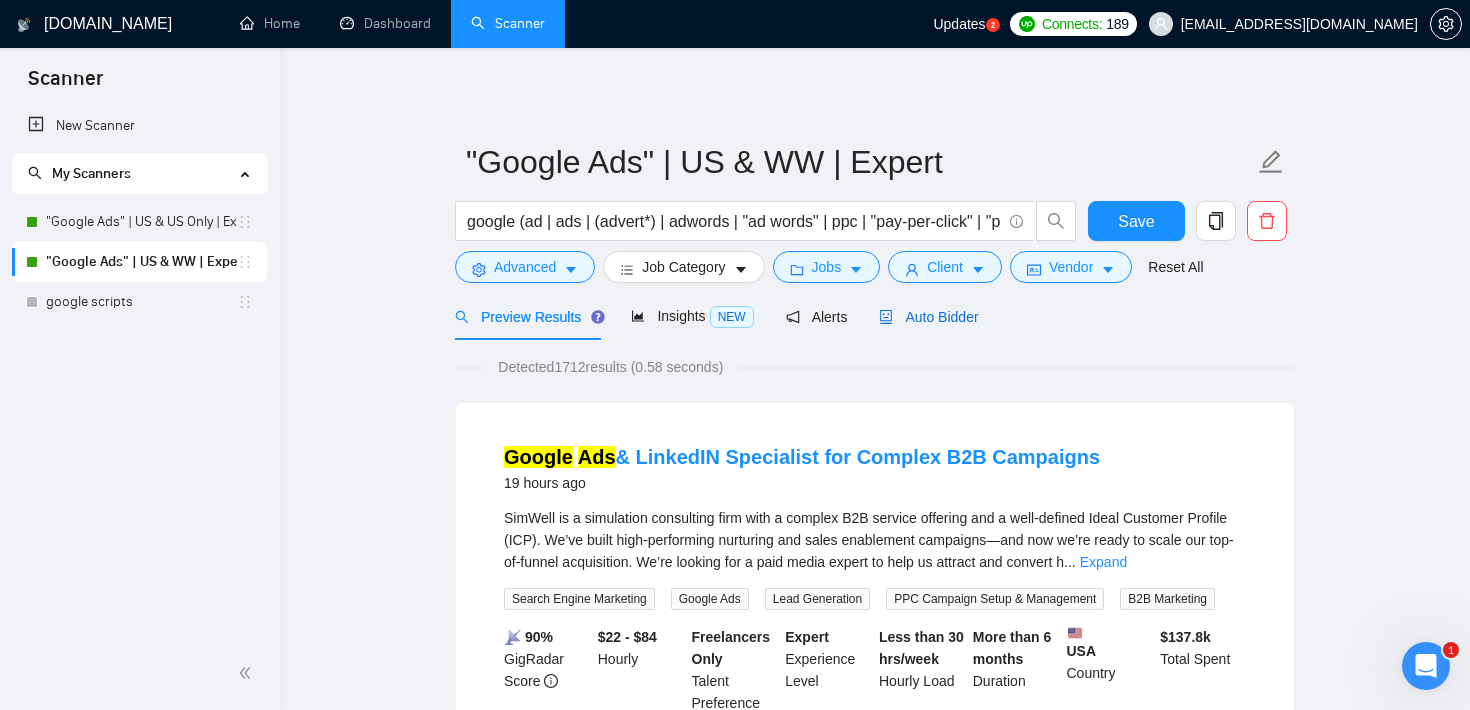 click on "Auto Bidder" at bounding box center [928, 317] 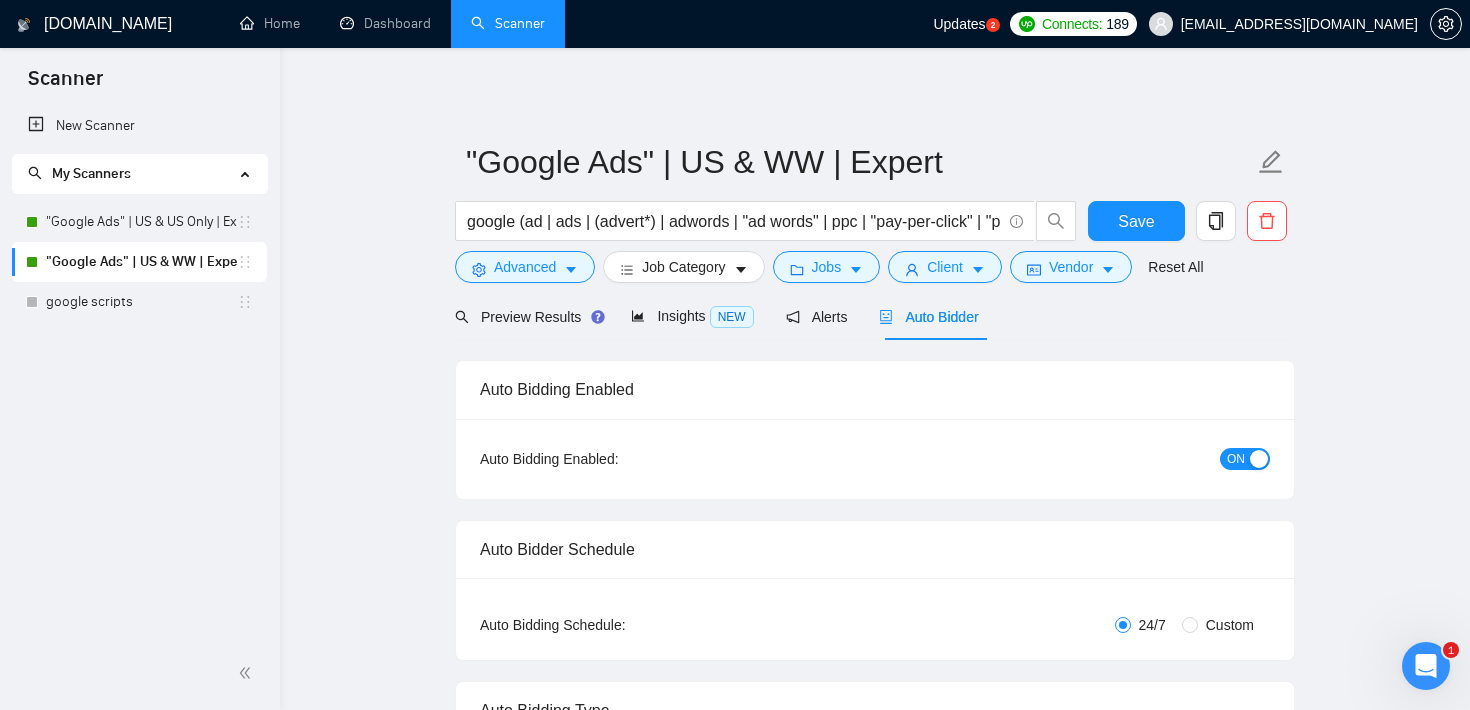 type 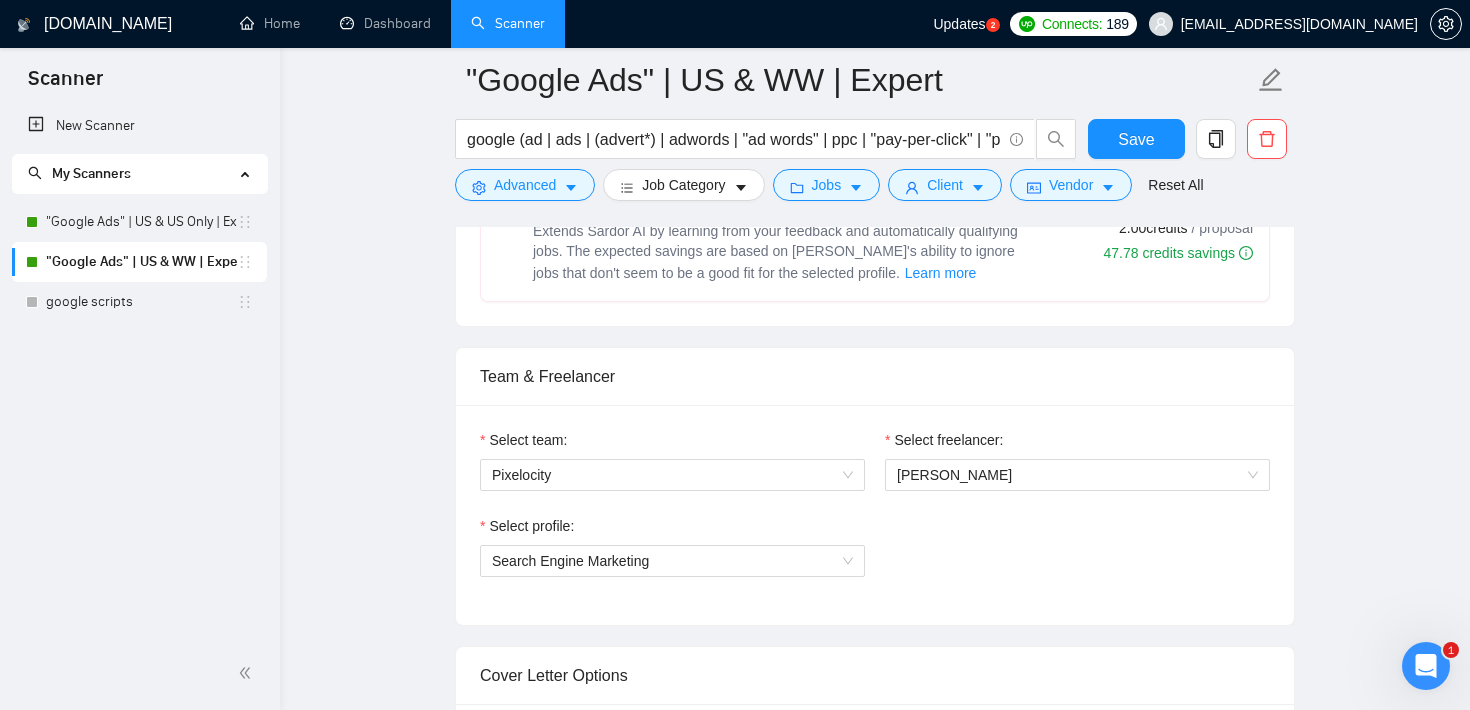 scroll, scrollTop: 922, scrollLeft: 0, axis: vertical 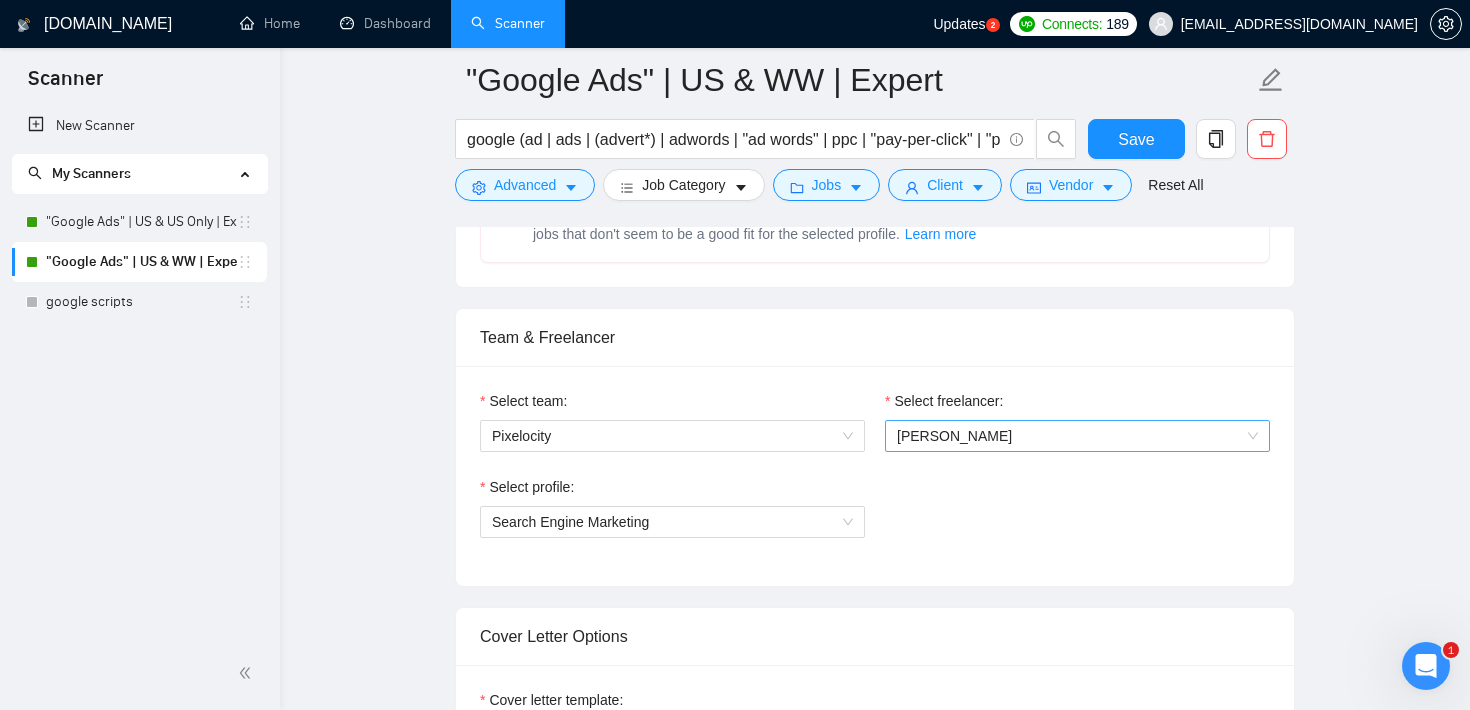 click on "[PERSON_NAME]" at bounding box center [1077, 436] 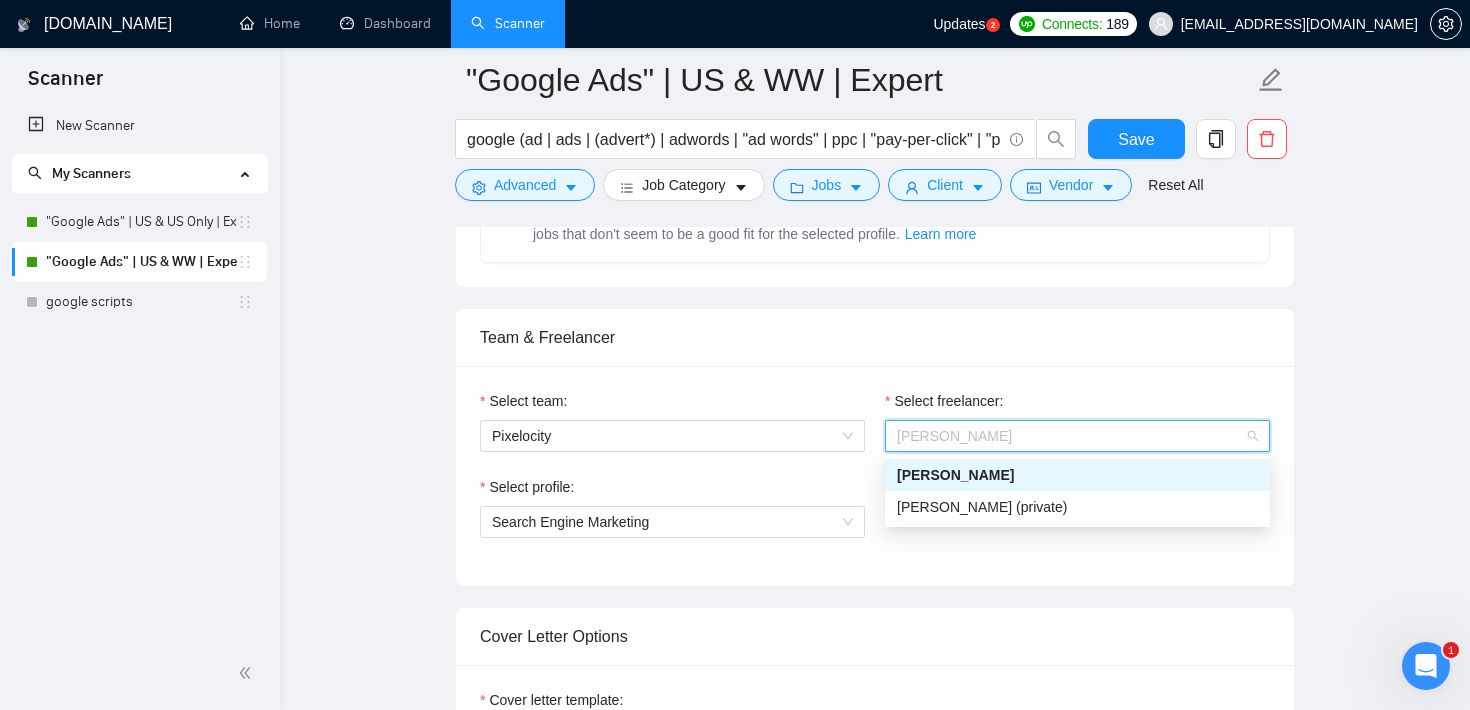 click on "Team & Freelancer" at bounding box center (875, 337) 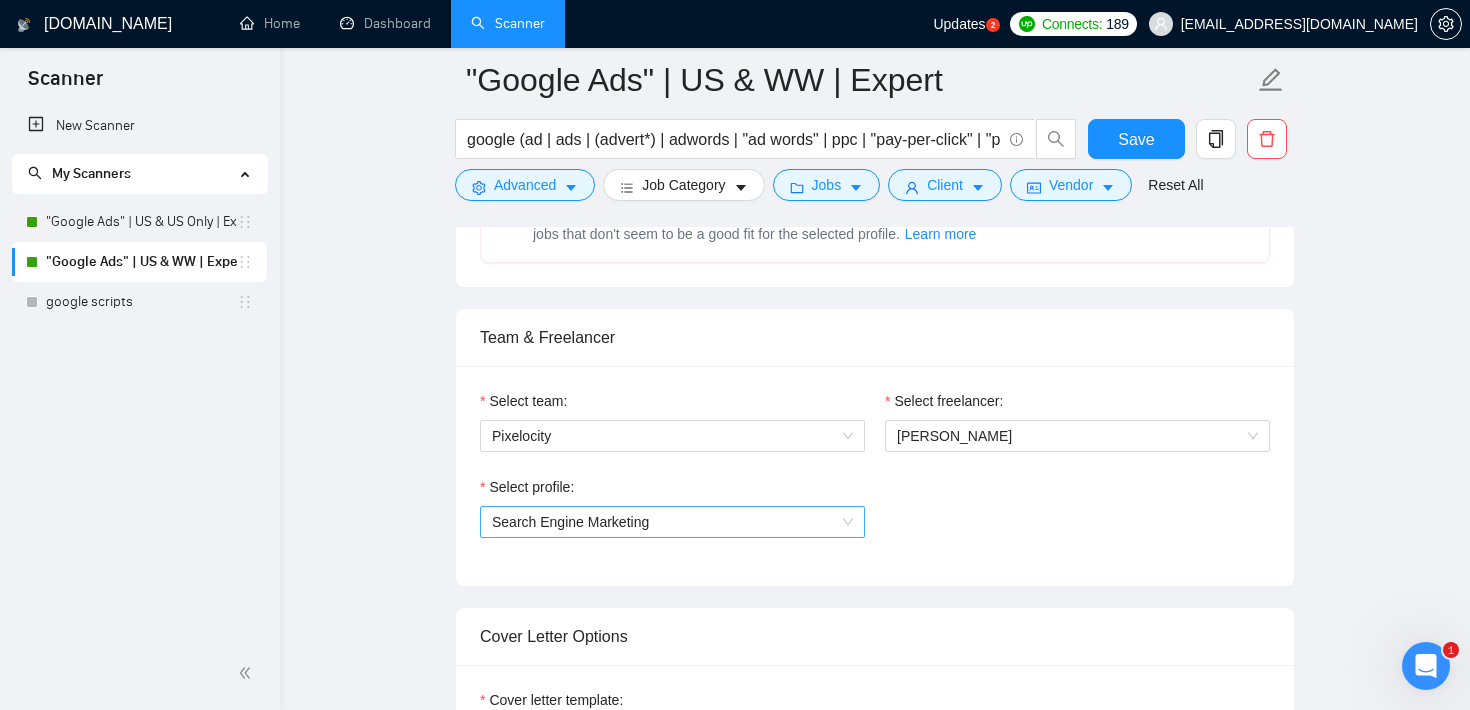 click on "Search Engine Marketing" at bounding box center (672, 522) 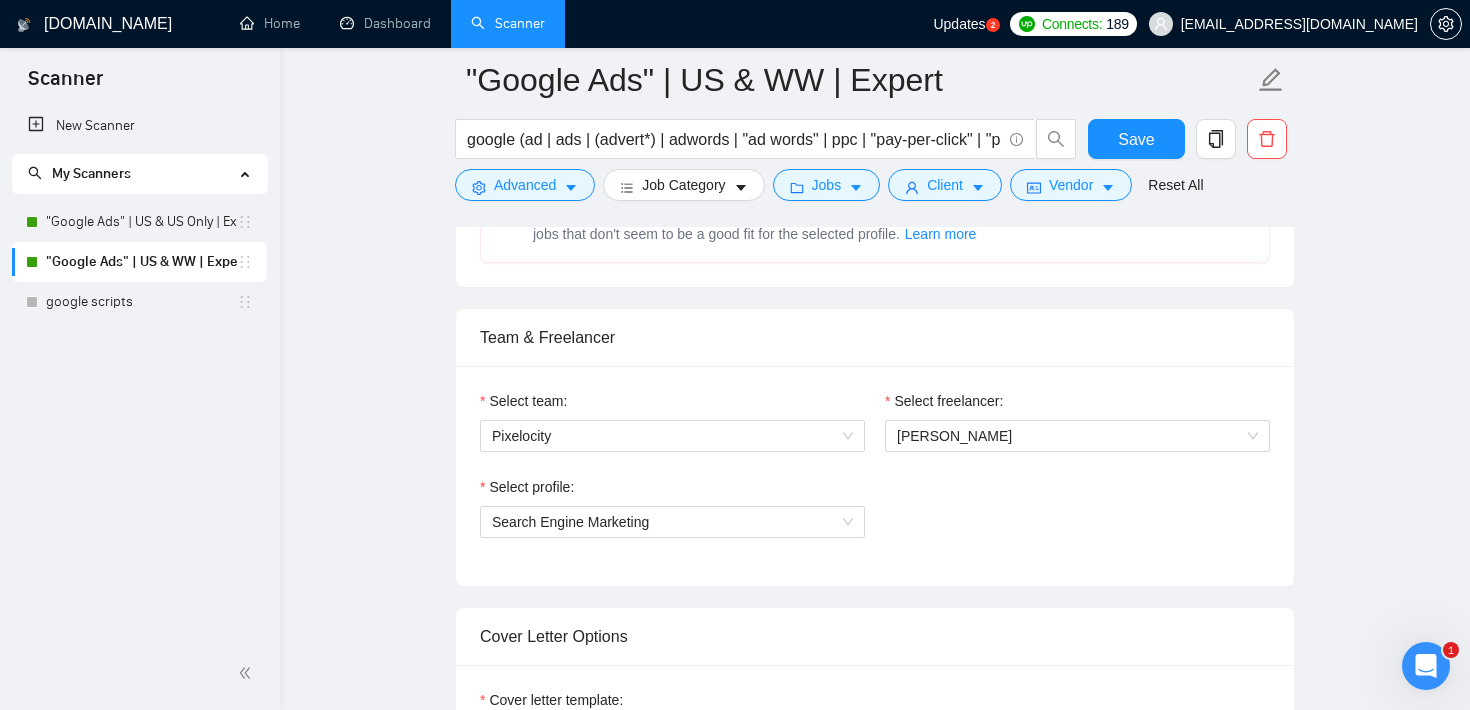 click on "Team & Freelancer" at bounding box center [875, 337] 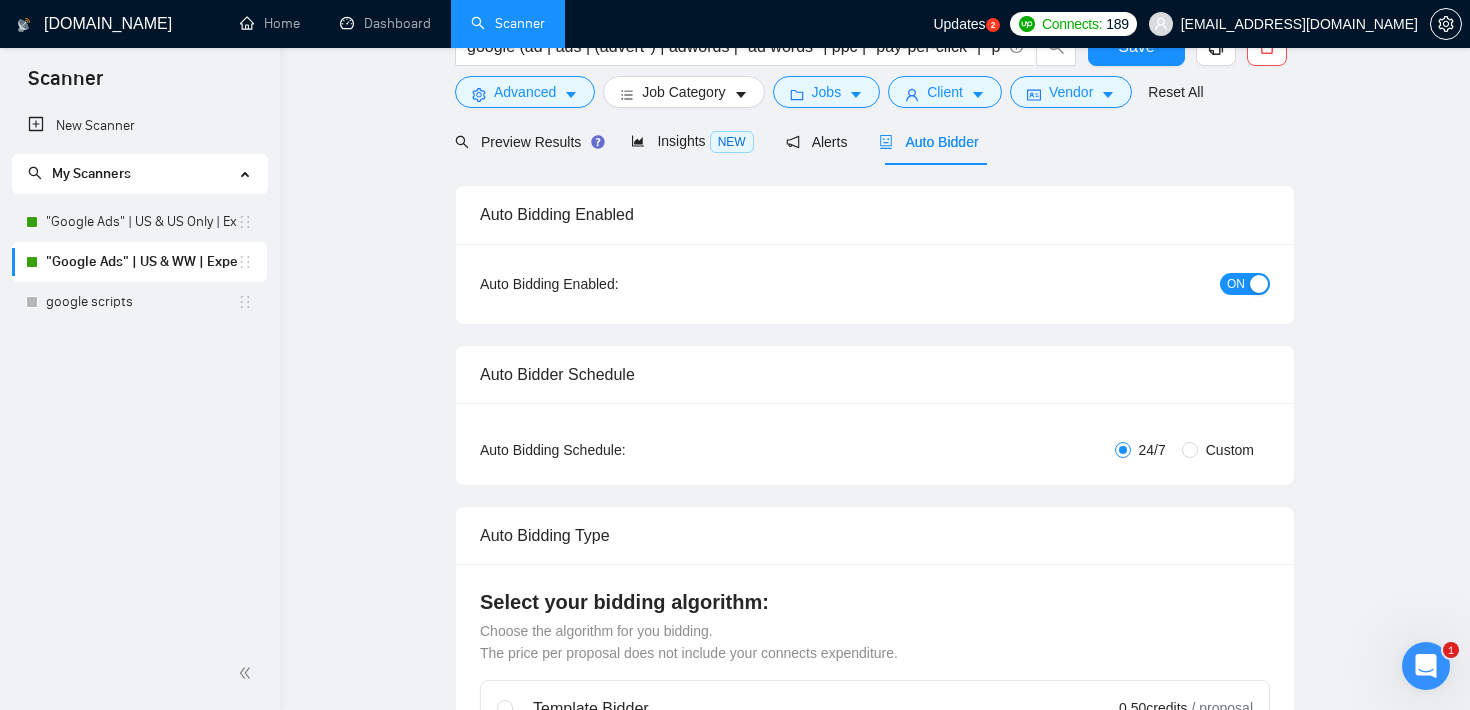 scroll, scrollTop: 0, scrollLeft: 0, axis: both 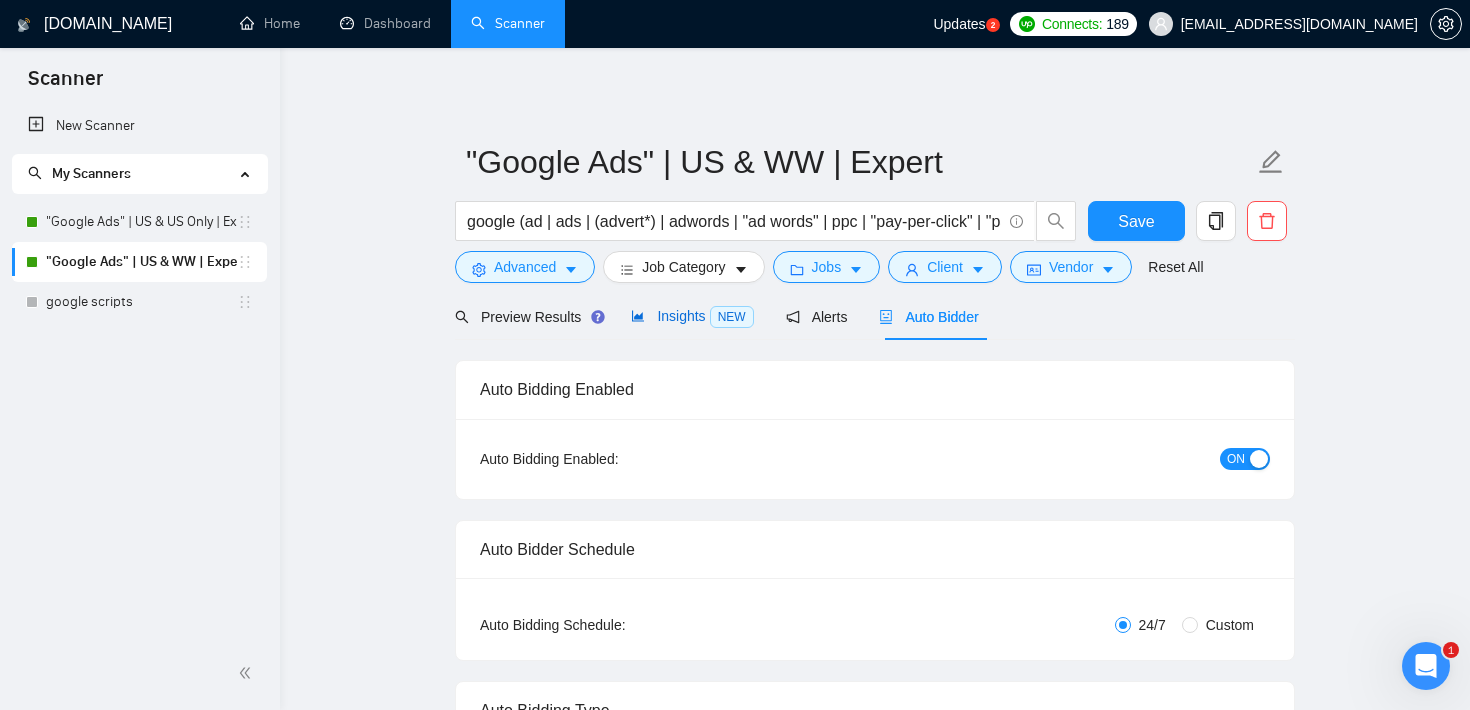 click on "Insights NEW" at bounding box center [692, 316] 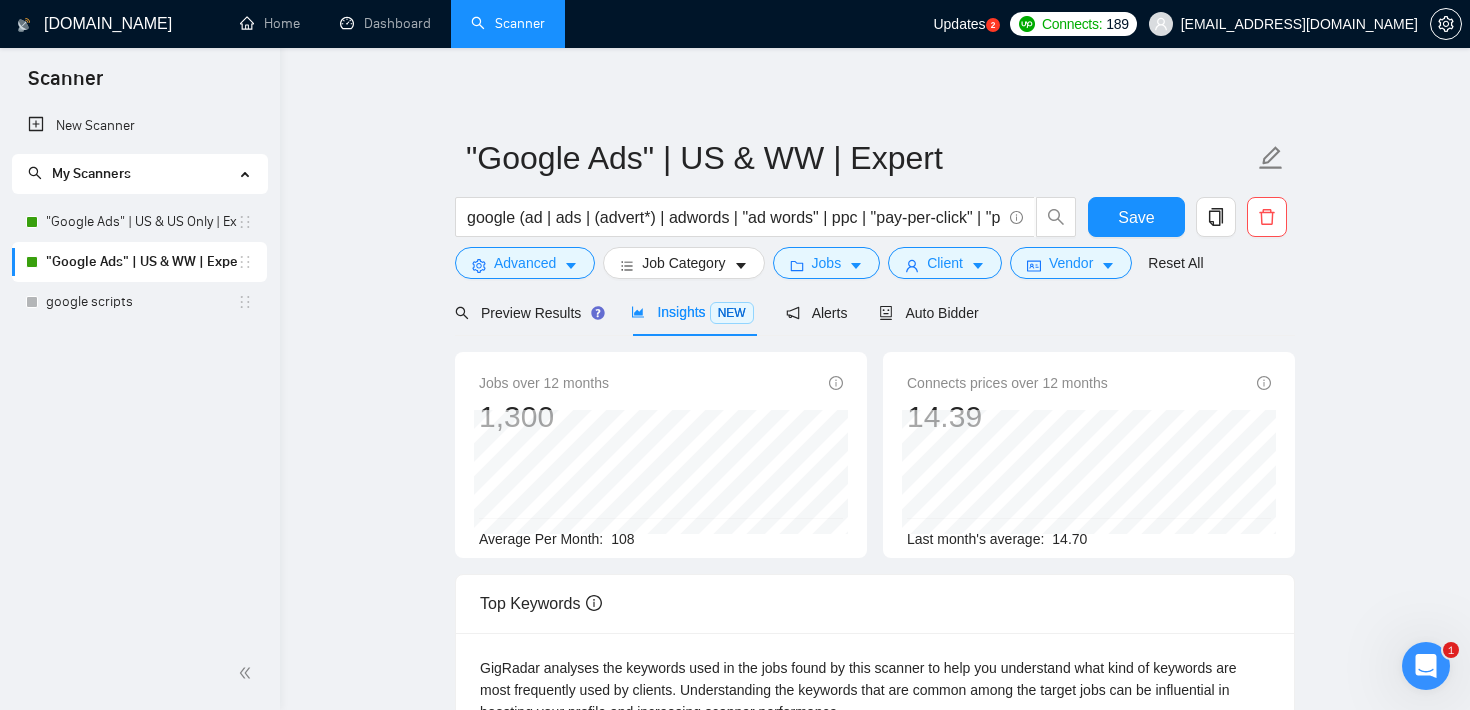 scroll, scrollTop: 0, scrollLeft: 0, axis: both 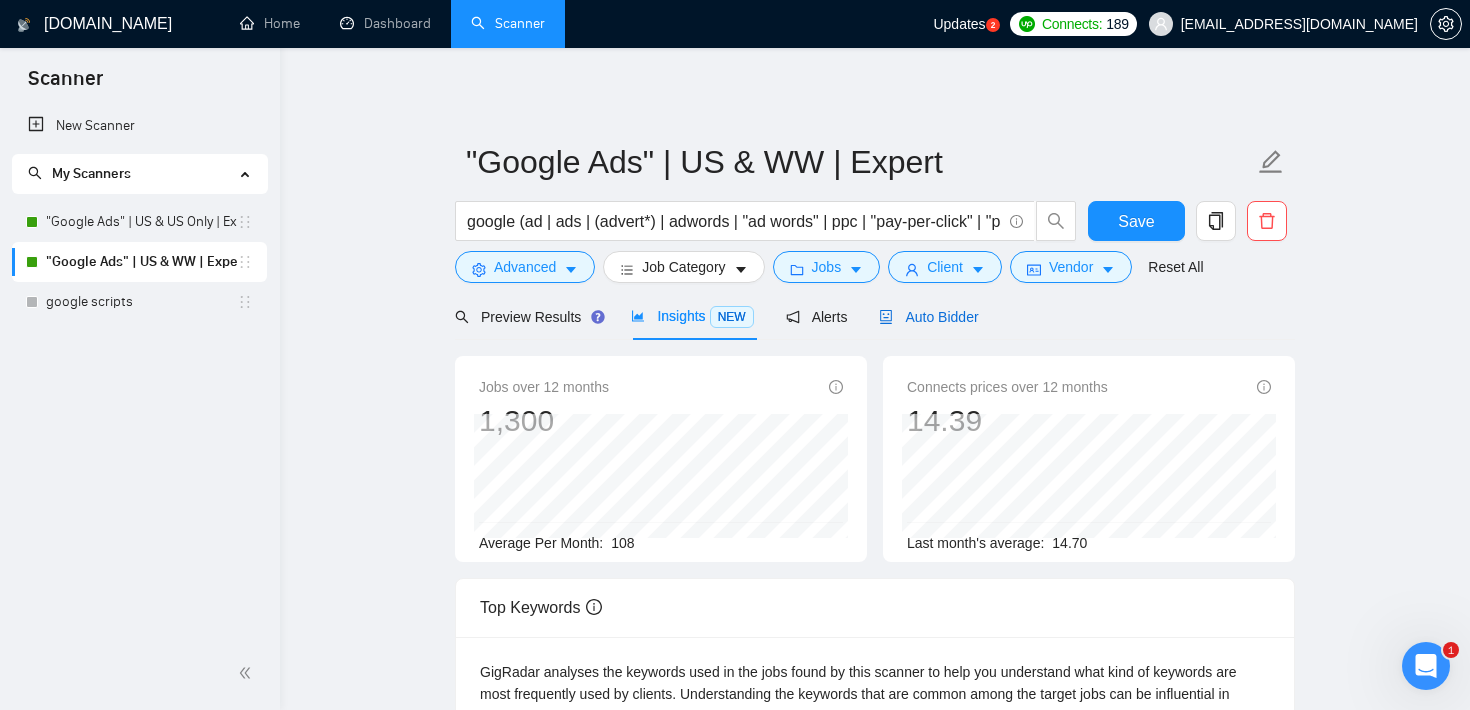 click on "Auto Bidder" at bounding box center [928, 317] 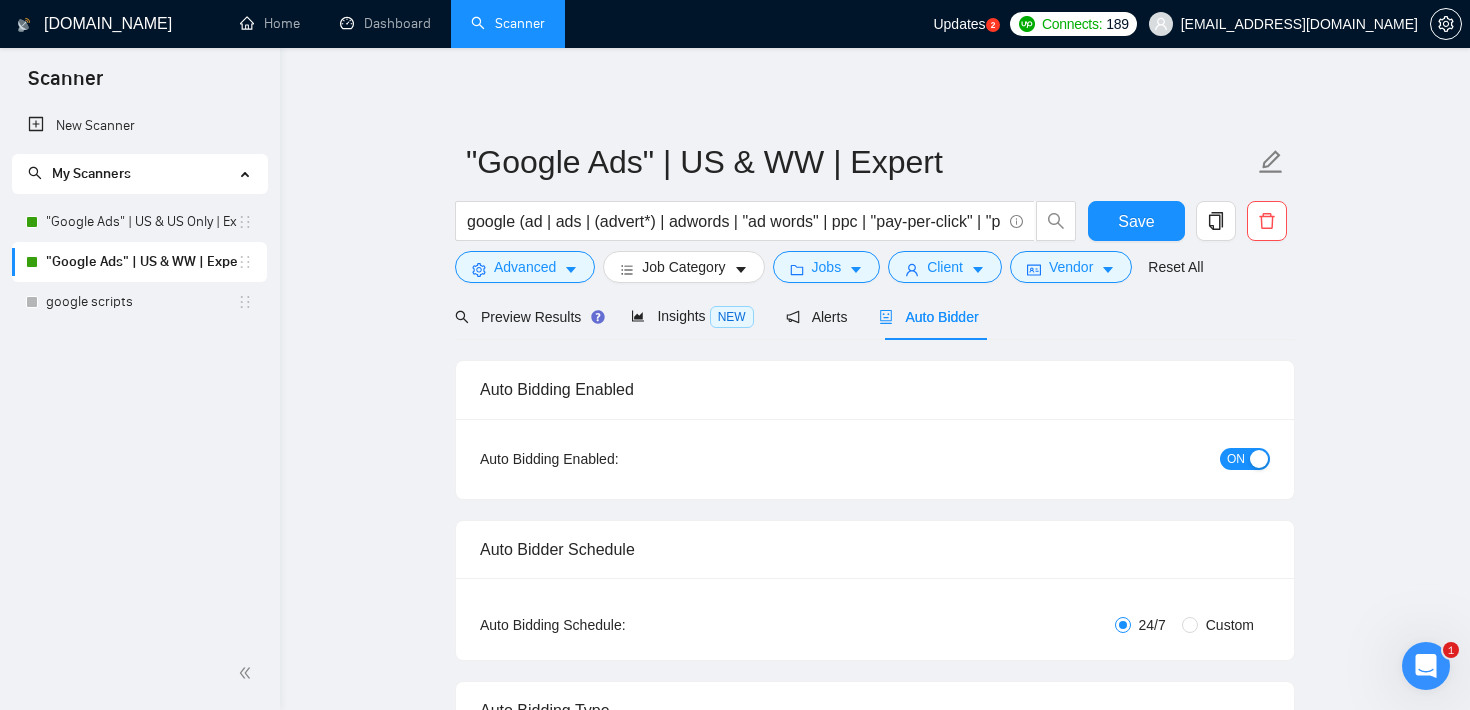 type 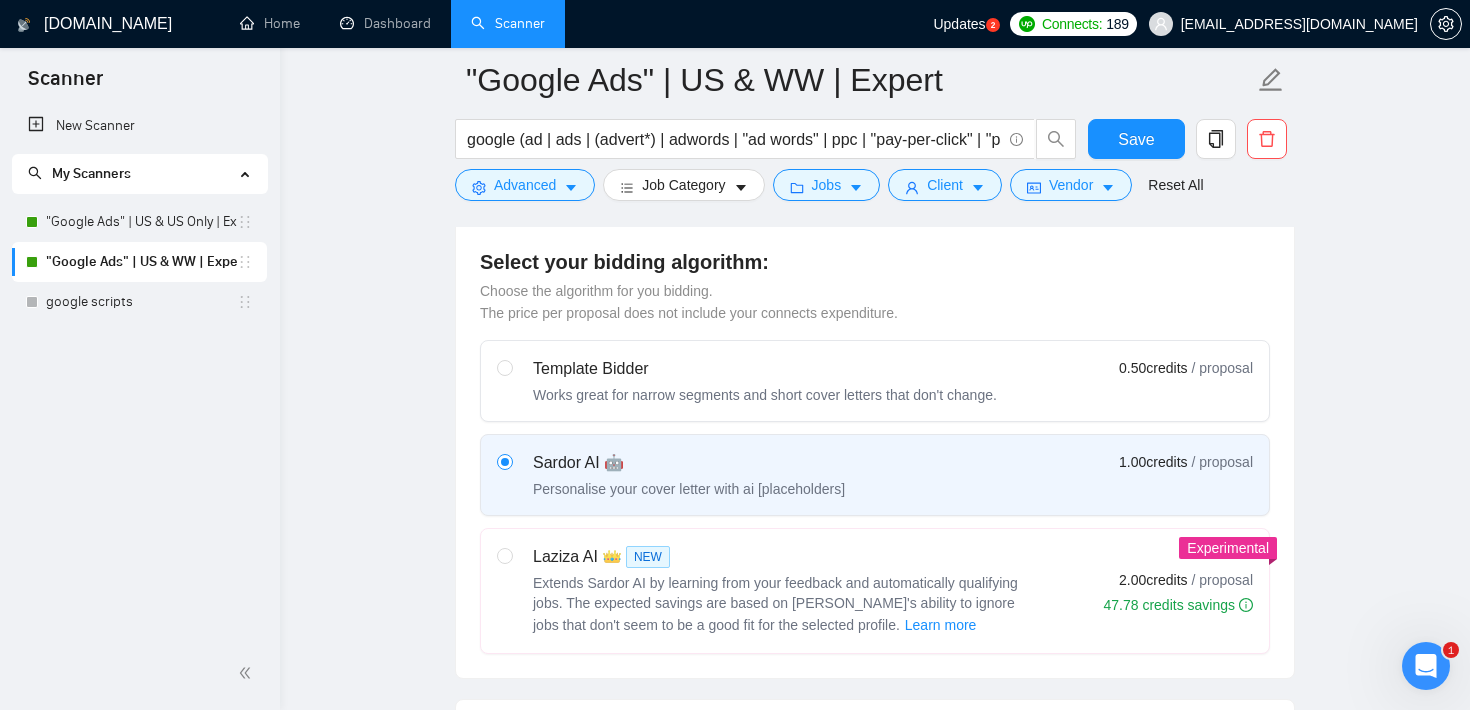 scroll, scrollTop: 523, scrollLeft: 0, axis: vertical 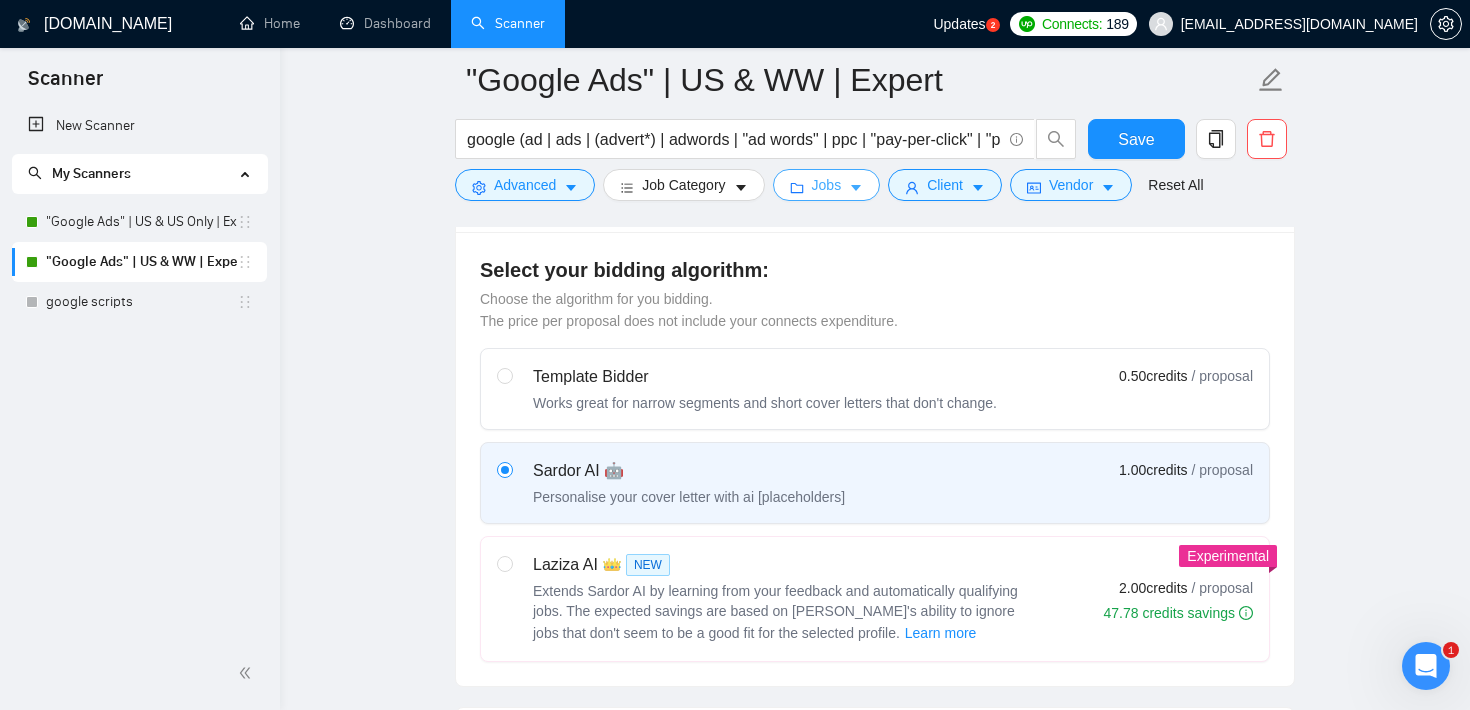click on "Jobs" at bounding box center (827, 185) 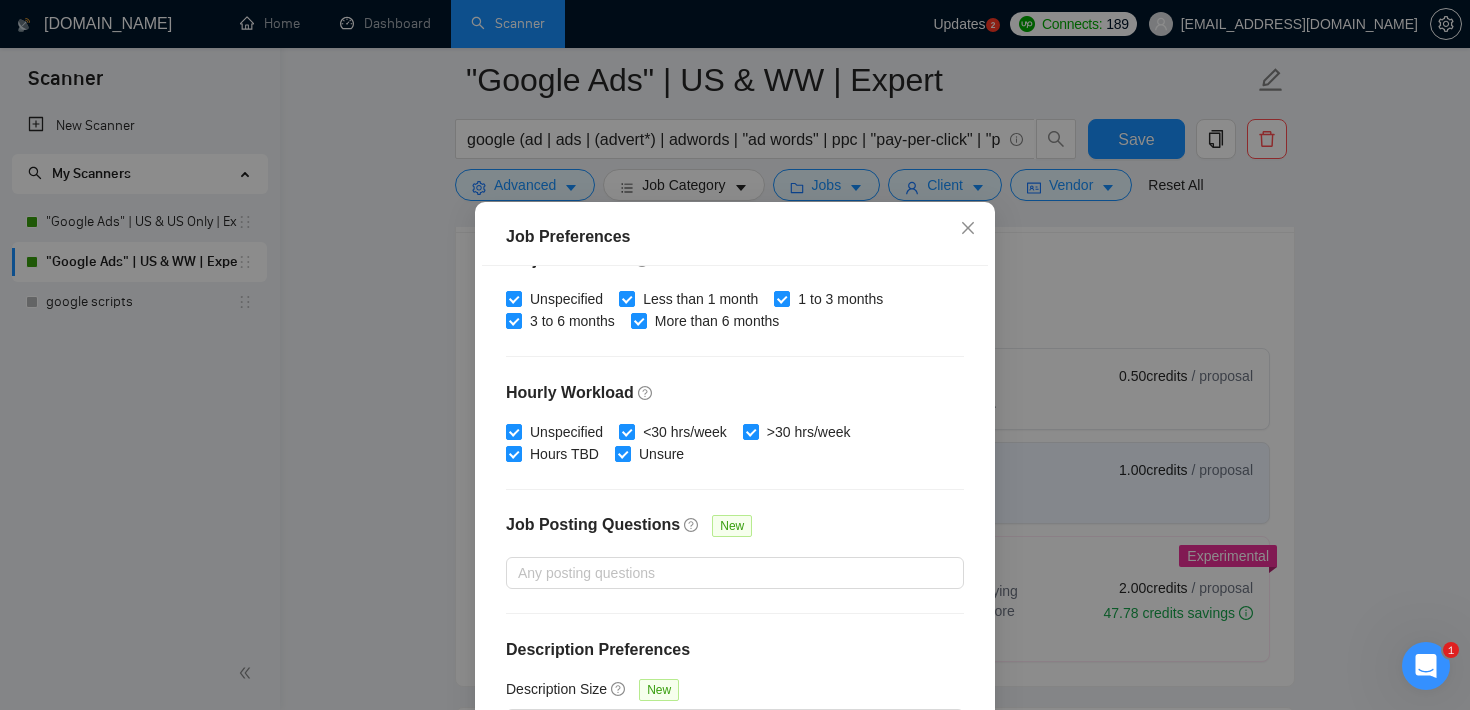 scroll, scrollTop: 141, scrollLeft: 0, axis: vertical 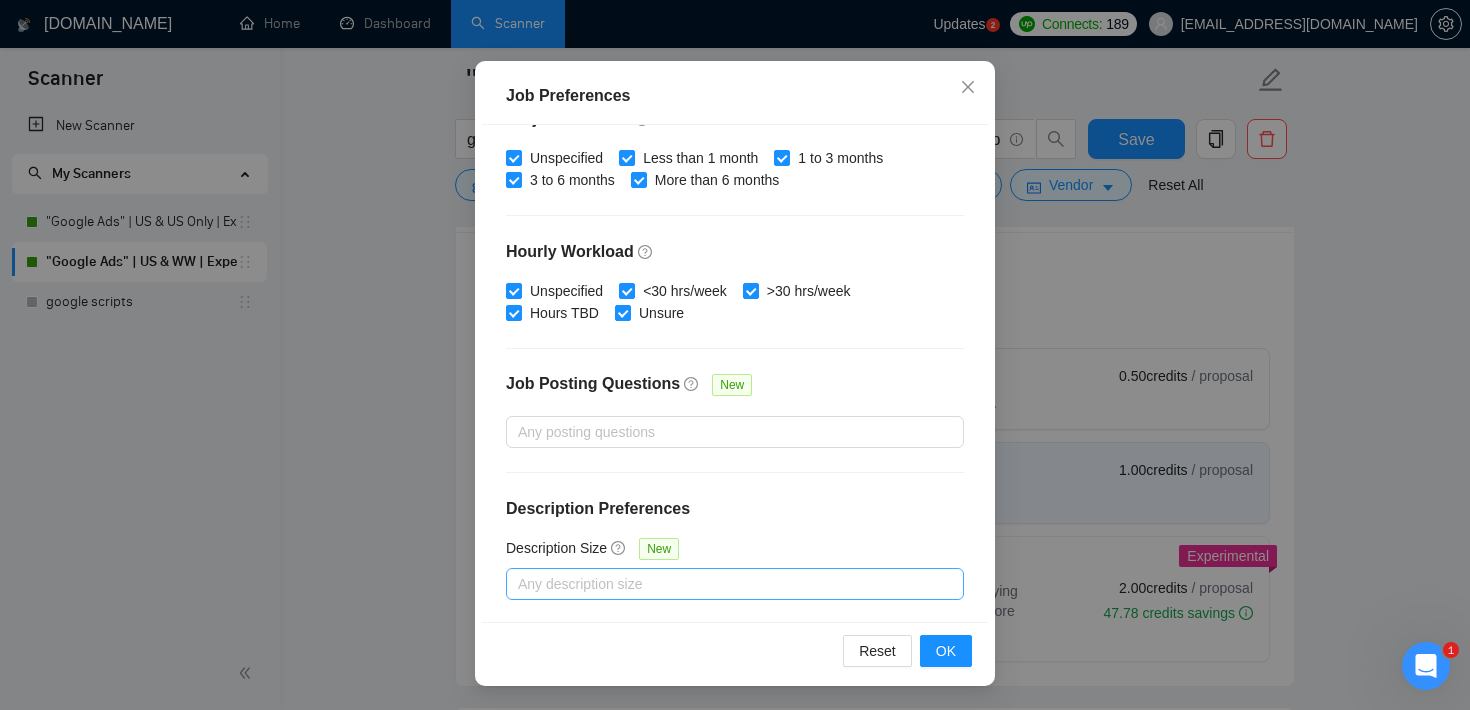 click at bounding box center [725, 584] 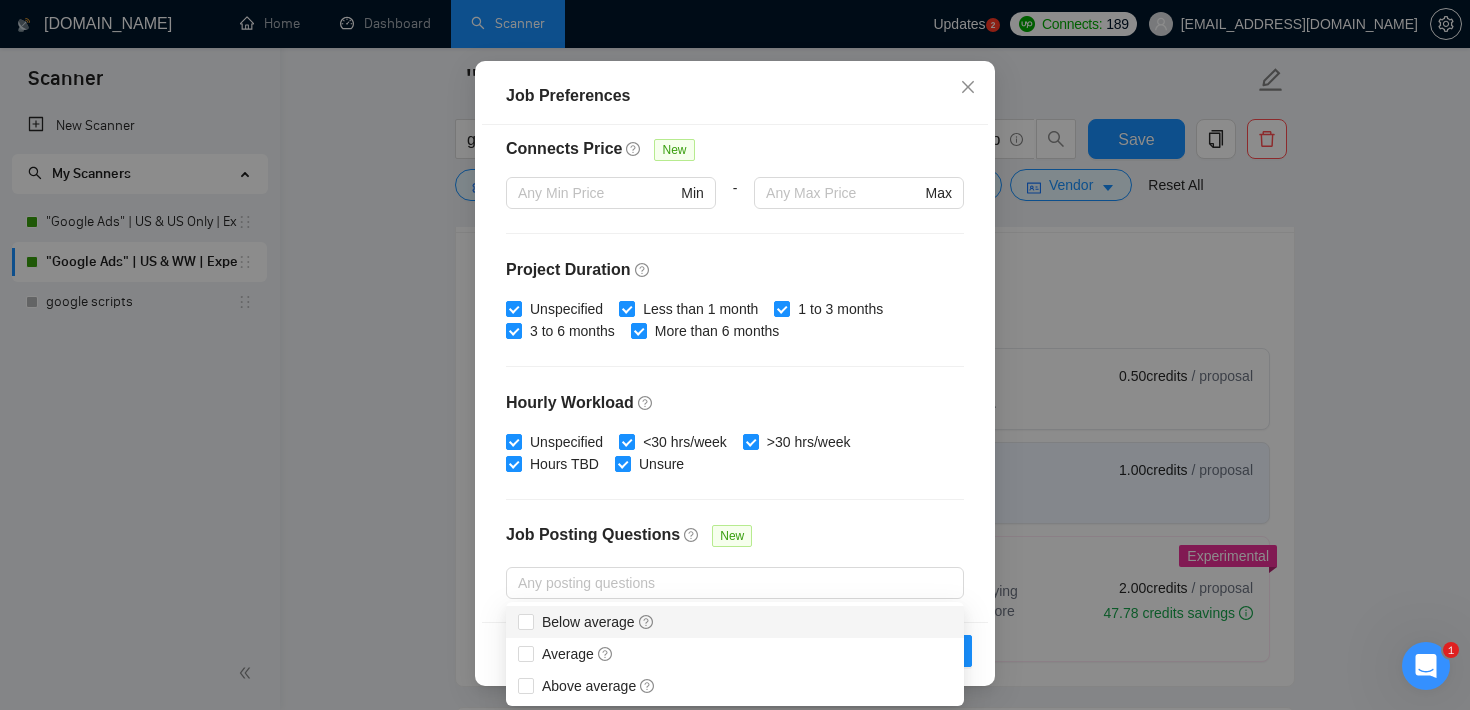 scroll, scrollTop: 630, scrollLeft: 0, axis: vertical 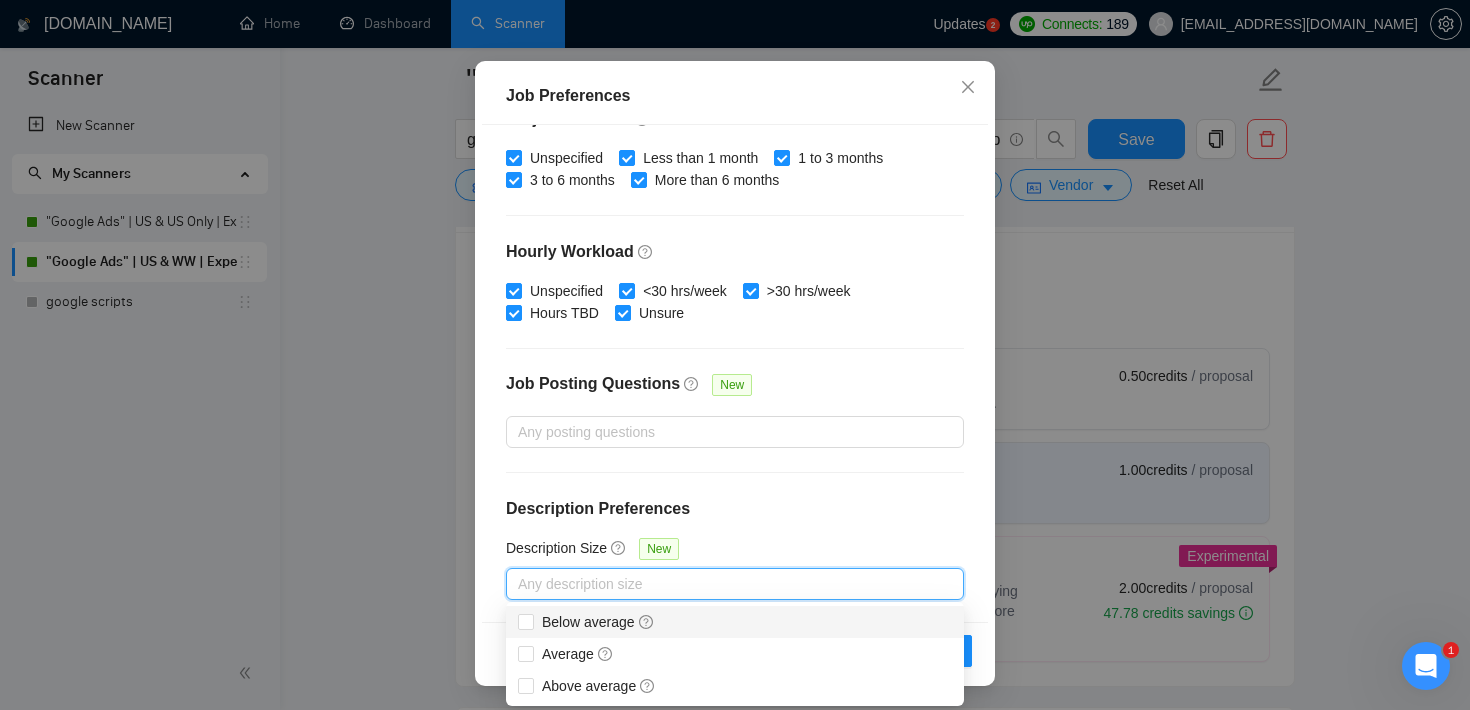 click on "Job Preferences Budget Project Type All Fixed Price Hourly Rate   Fixed Price Budget $ Min - $ Max Estimate Fixed Price When It’s Not Available New   Hourly Rate Price Budget $ 50 Min - $ Max Estimate Hourly Rate When It’s Not Available New Include Budget Placeholders Include Jobs with Unspecified Budget   Connects Price New Min - Max Project Duration   Unspecified Less than 1 month 1 to 3 months 3 to 6 months More than 6 months Hourly Workload   Unspecified <30 hrs/week >30 hrs/week Hours TBD Unsure Job Posting Questions New   Any posting questions Description Preferences Description Size New   Any description size Reset OK" at bounding box center [735, 355] 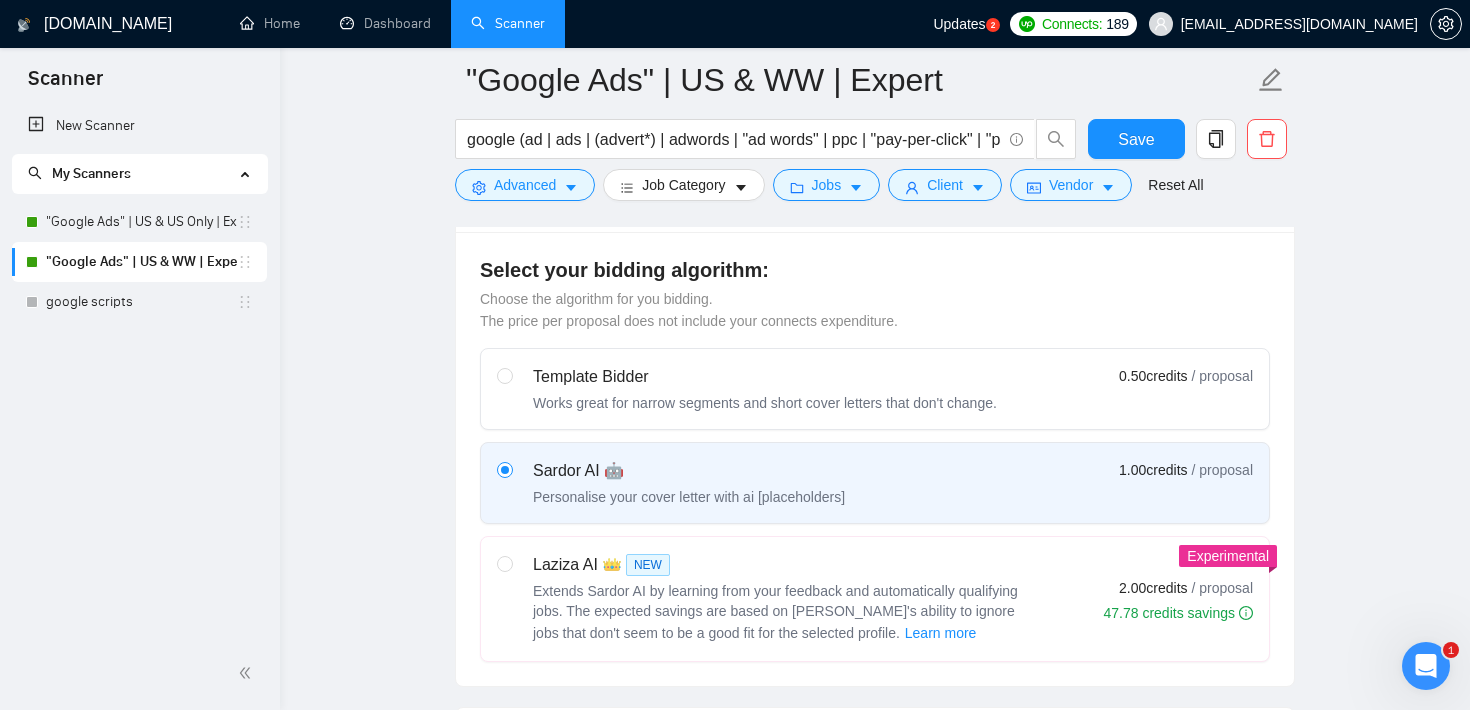 scroll, scrollTop: 59, scrollLeft: 0, axis: vertical 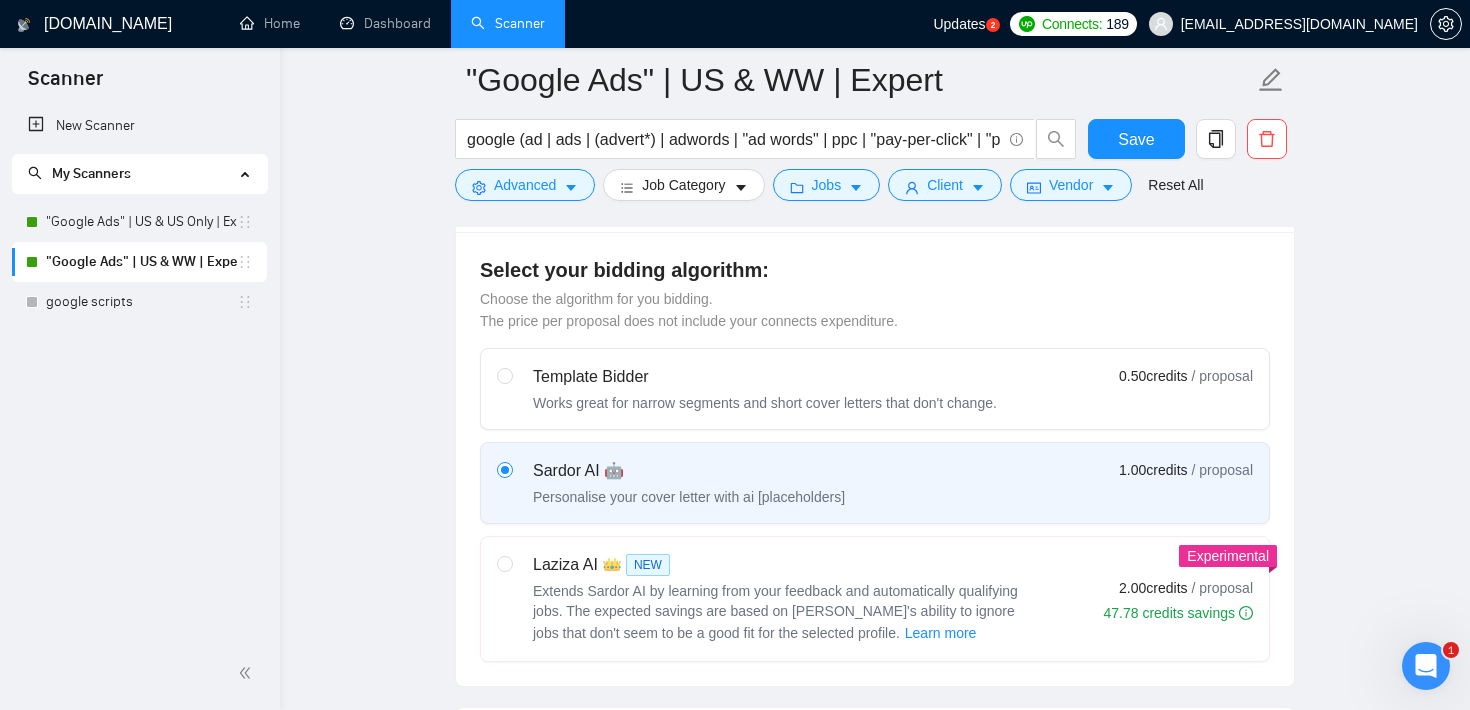 click on ""Google Ads" | US & WW | Expert google (ad | ads | (advert*) | adwords | "ad words" | ppc | "pay-per-click" | "pay per click") Save Advanced   Job Category   Jobs   Client   Vendor   Reset All Preview Results Insights NEW Alerts Auto Bidder Auto Bidding Enabled Auto Bidding Enabled: ON Auto Bidder Schedule Auto Bidding Type: Automated (recommended) Semi-automated Auto Bidding Schedule: 24/7 Custom Custom Auto Bidder Schedule Repeat every week [DATE] [DATE] [DATE] [DATE] [DATE] [DATE] [DATE] Active Hours ( America/Los_Angeles ): From: To: ( 24  hours) [GEOGRAPHIC_DATA]/Los_Angeles Auto Bidding Type Select your bidding algorithm: Choose the algorithm for you bidding. The price per proposal does not include your connects expenditure. Template Bidder Works great for narrow segments and short cover letters that don't change. 0.50  credits / proposal Sardor AI 🤖 Personalise your cover letter with ai [placeholders] 1.00  credits / proposal Experimental Laziza AI  👑   NEW   Learn more 2.00  credits / proposal" at bounding box center (875, 2139) 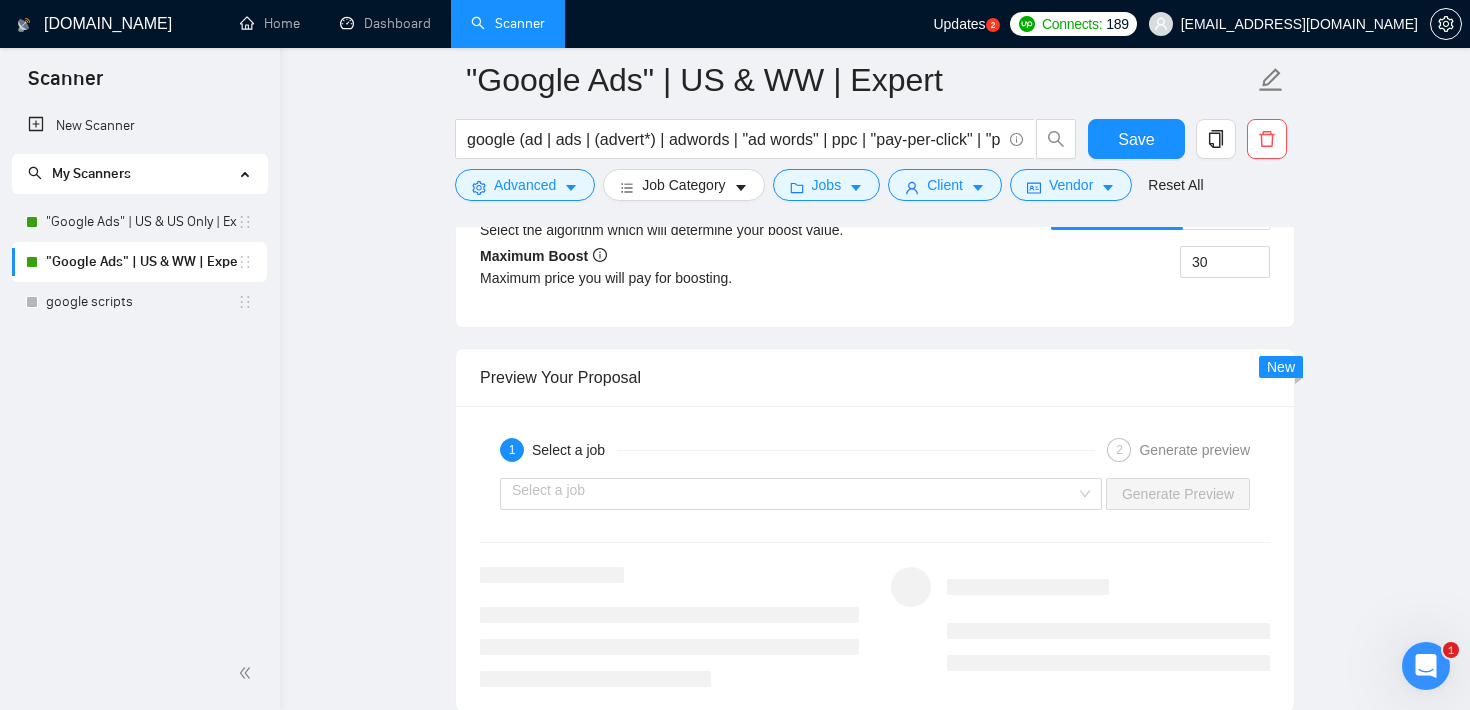 scroll, scrollTop: 2863, scrollLeft: 0, axis: vertical 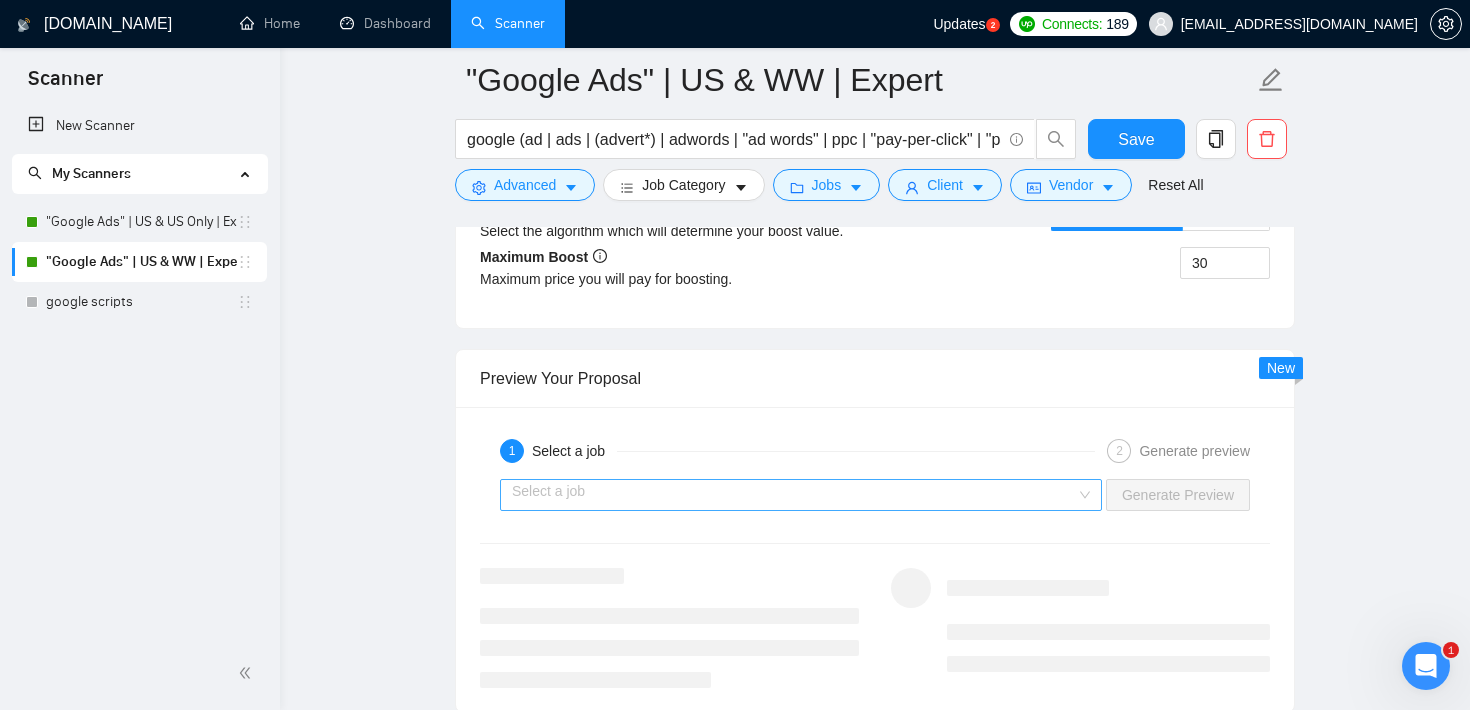 click at bounding box center (794, 495) 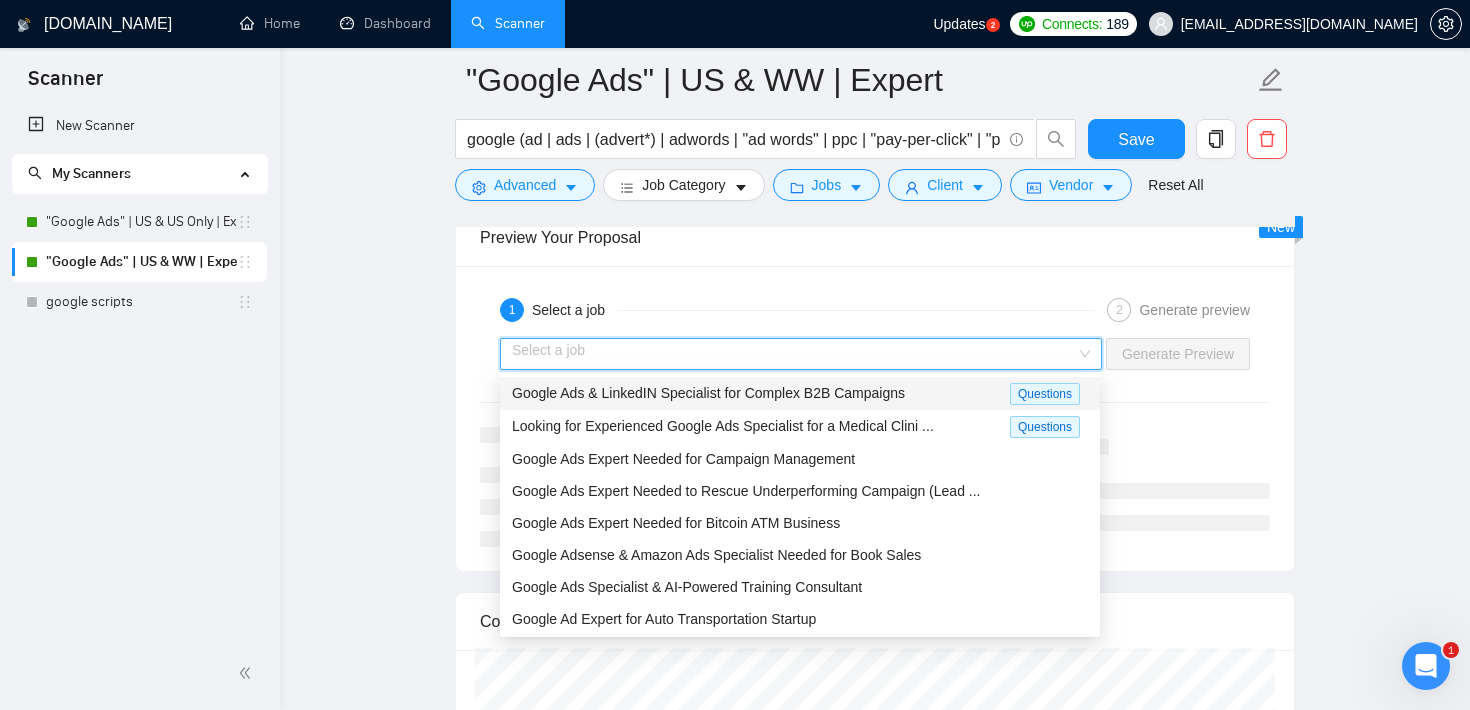 scroll, scrollTop: 3006, scrollLeft: 0, axis: vertical 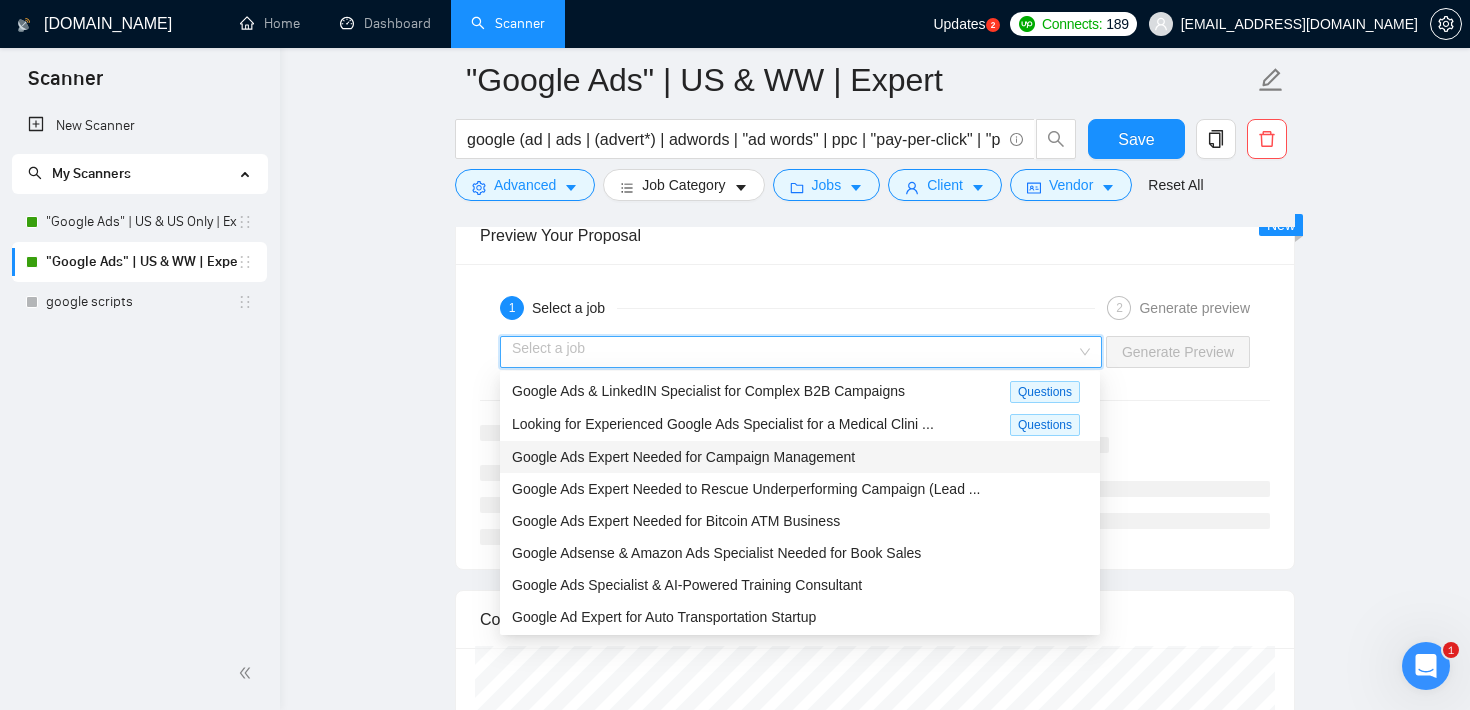 click on ""Google Ads" | US & WW | Expert google (ad | ads | (advert*) | adwords | "ad words" | ppc | "pay-per-click" | "pay per click") Save Advanced   Job Category   Jobs   Client   Vendor   Reset All Preview Results Insights NEW Alerts Auto Bidder Auto Bidding Enabled Auto Bidding Enabled: ON Auto Bidder Schedule Auto Bidding Type: Automated (recommended) Semi-automated Auto Bidding Schedule: 24/7 Custom Custom Auto Bidder Schedule Repeat every week [DATE] [DATE] [DATE] [DATE] [DATE] [DATE] [DATE] Active Hours ( America/Los_Angeles ): From: To: ( 24  hours) [GEOGRAPHIC_DATA]/Los_Angeles Auto Bidding Type Select your bidding algorithm: Choose the algorithm for you bidding. The price per proposal does not include your connects expenditure. Template Bidder Works great for narrow segments and short cover letters that don't change. 0.50  credits / proposal Sardor AI 🤖 Personalise your cover letter with ai [placeholders] 1.00  credits / proposal Experimental Laziza AI  👑   NEW   Learn more 2.00  credits / proposal" at bounding box center (875, -344) 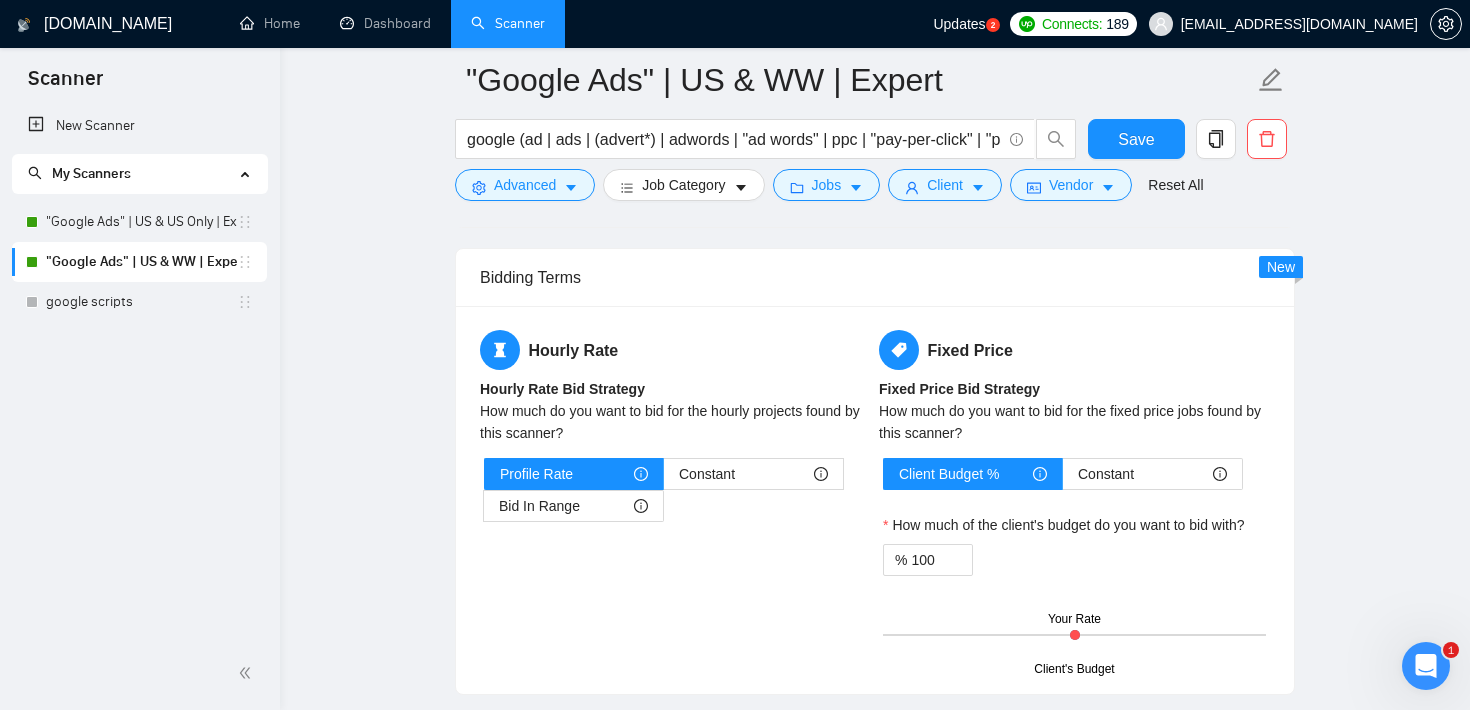 scroll, scrollTop: 2218, scrollLeft: 0, axis: vertical 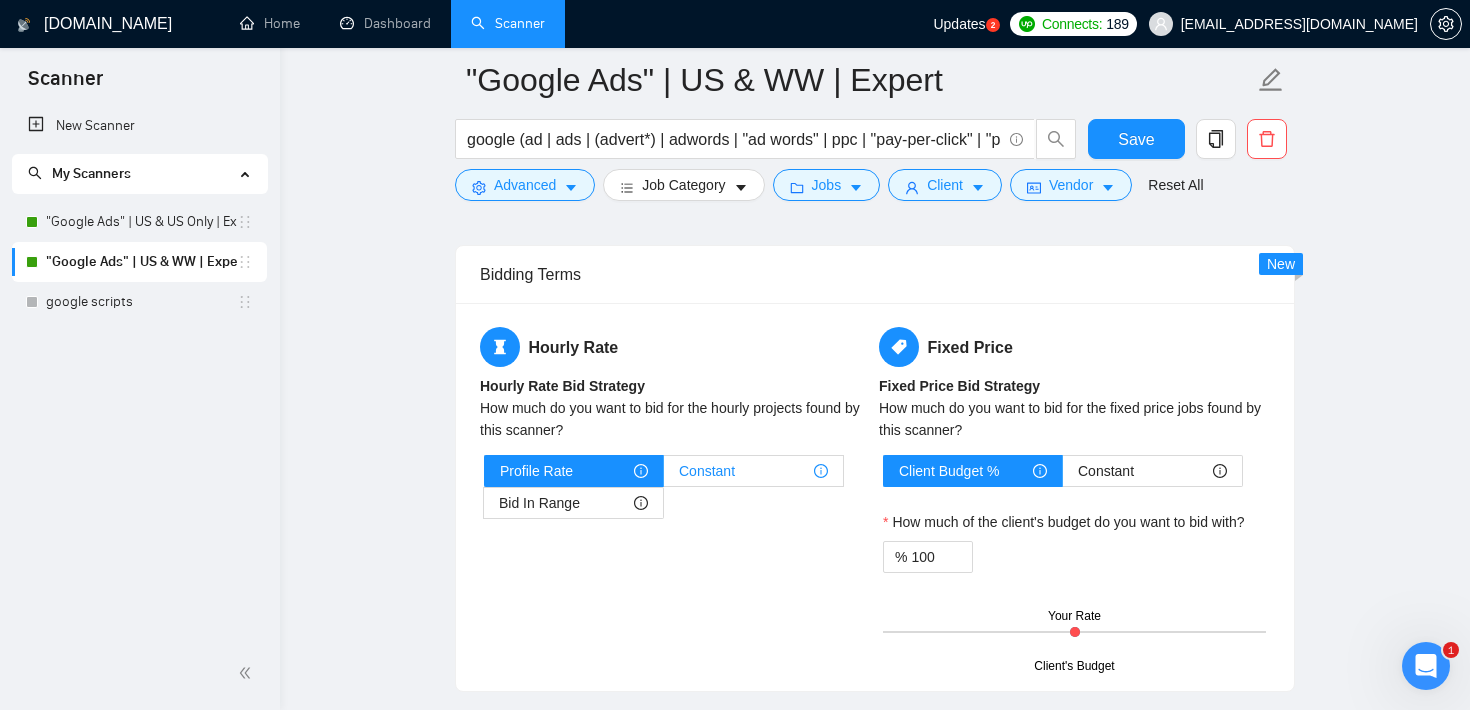 click on "Constant" at bounding box center [707, 471] 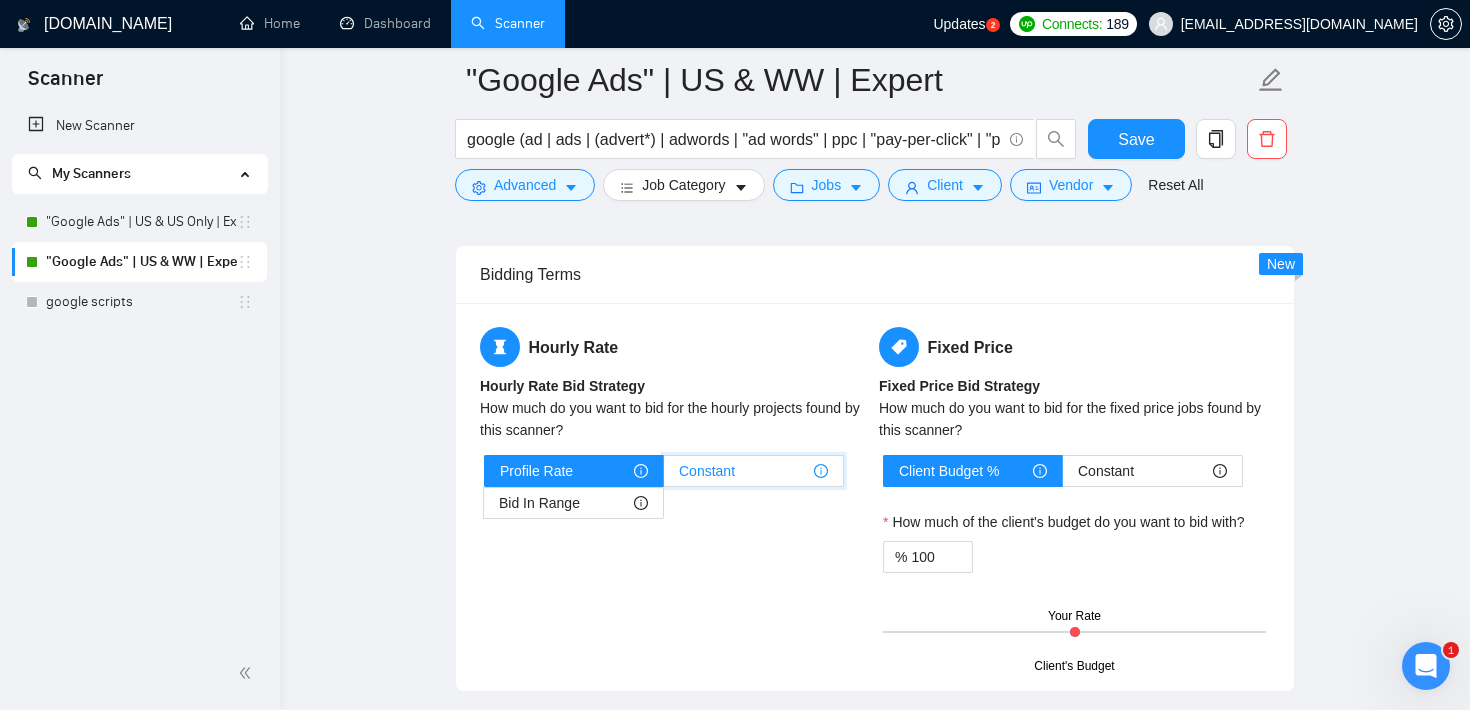 click on "Constant" at bounding box center [664, 476] 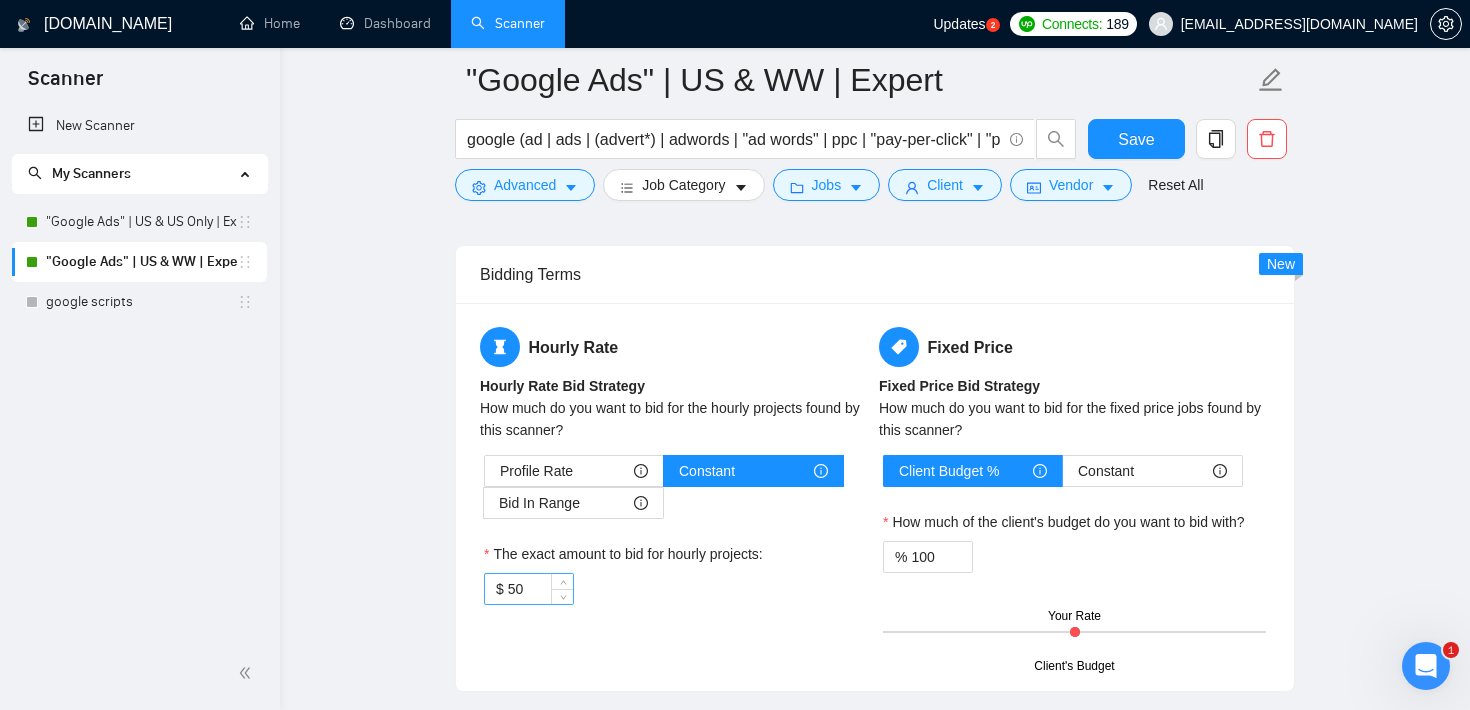 click on "50" at bounding box center (540, 589) 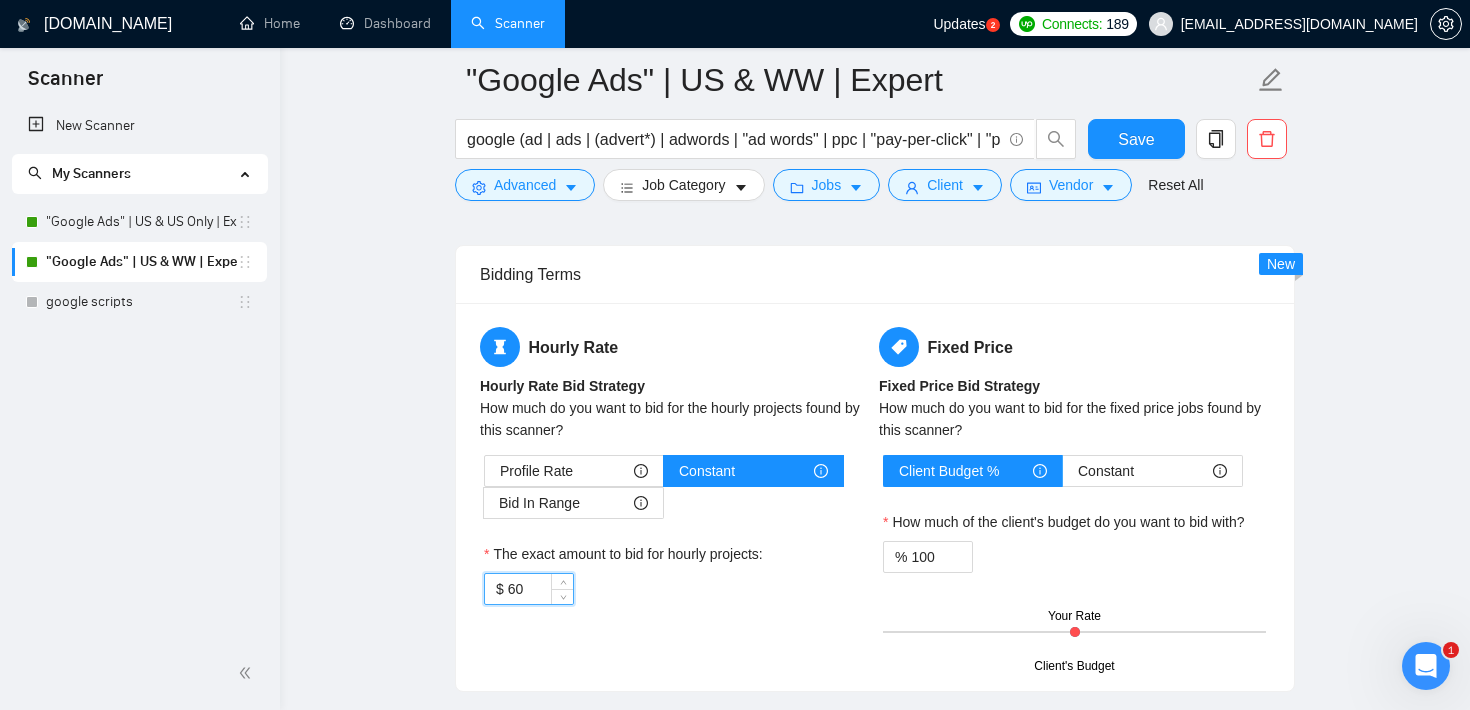 type on "60" 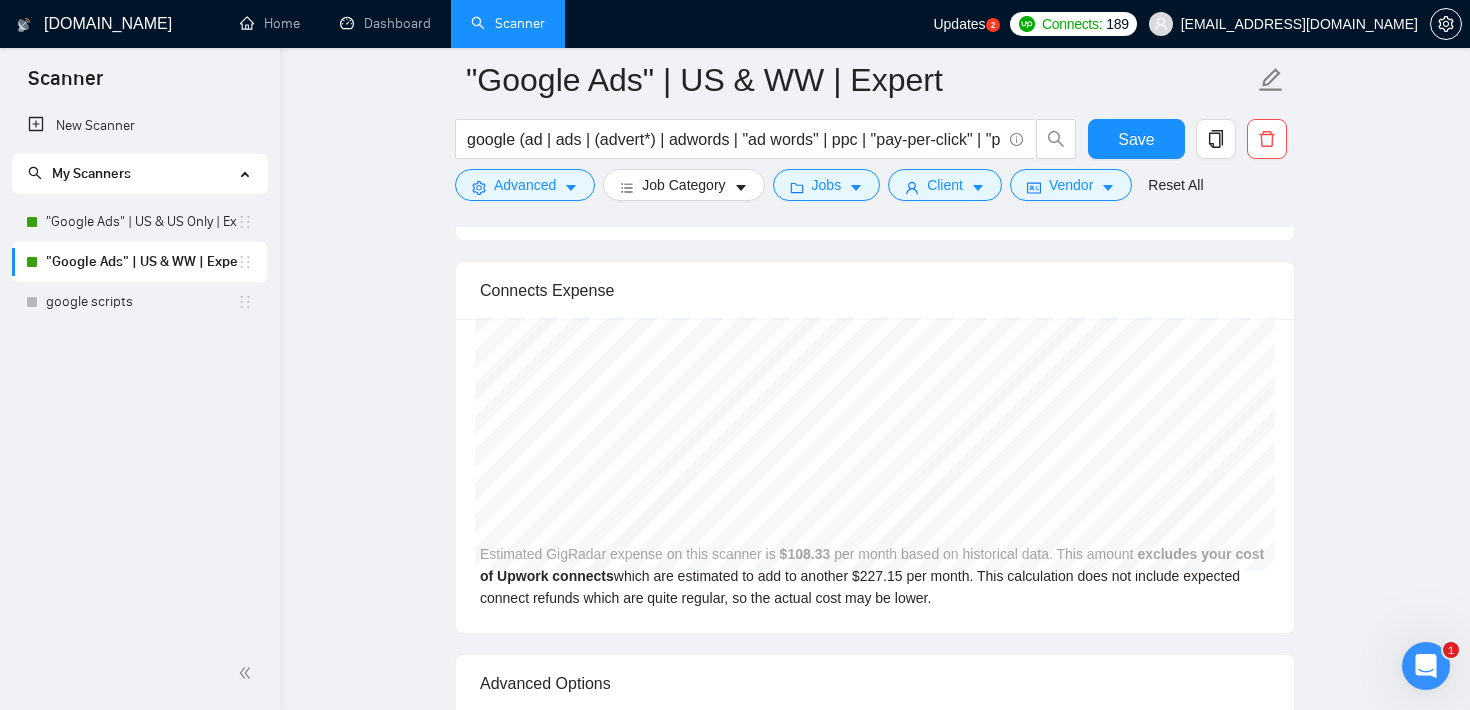 scroll, scrollTop: 3333, scrollLeft: 0, axis: vertical 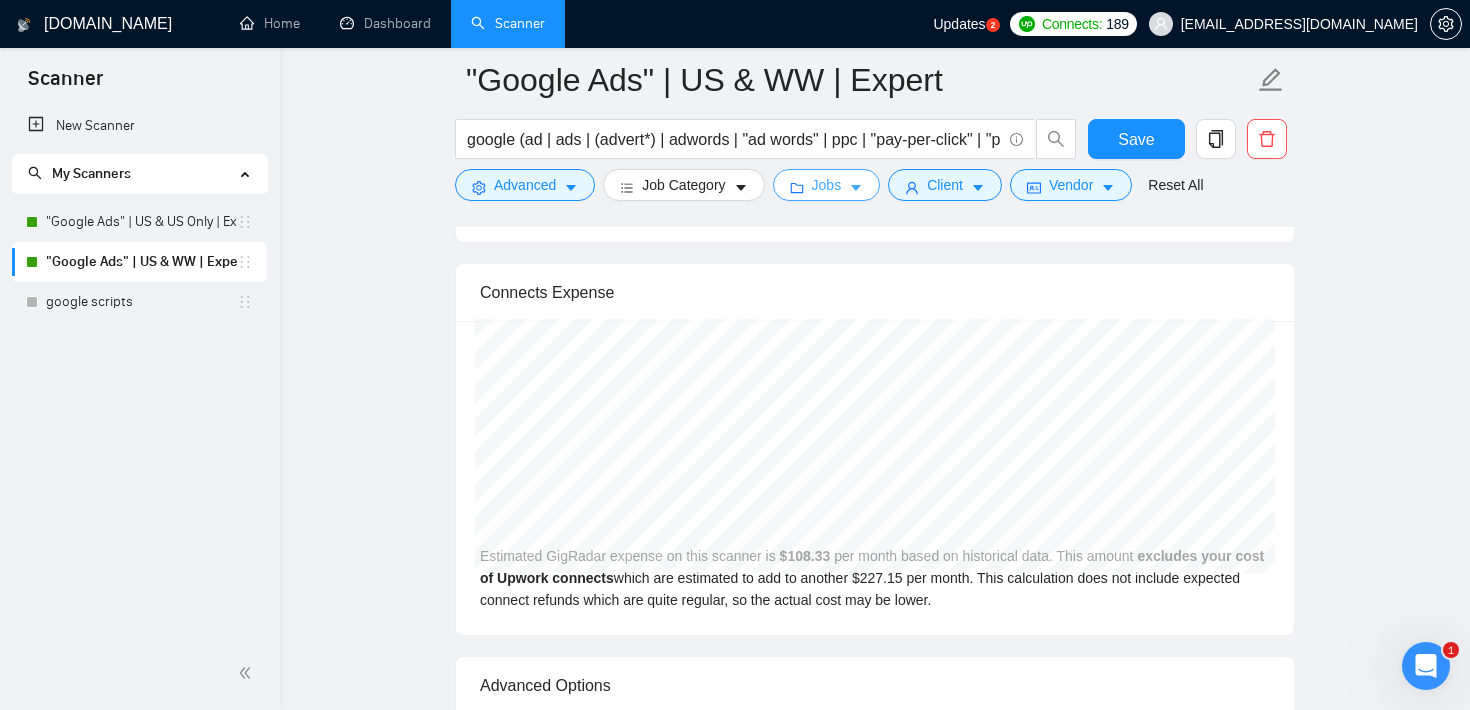 click on "Jobs" at bounding box center [827, 185] 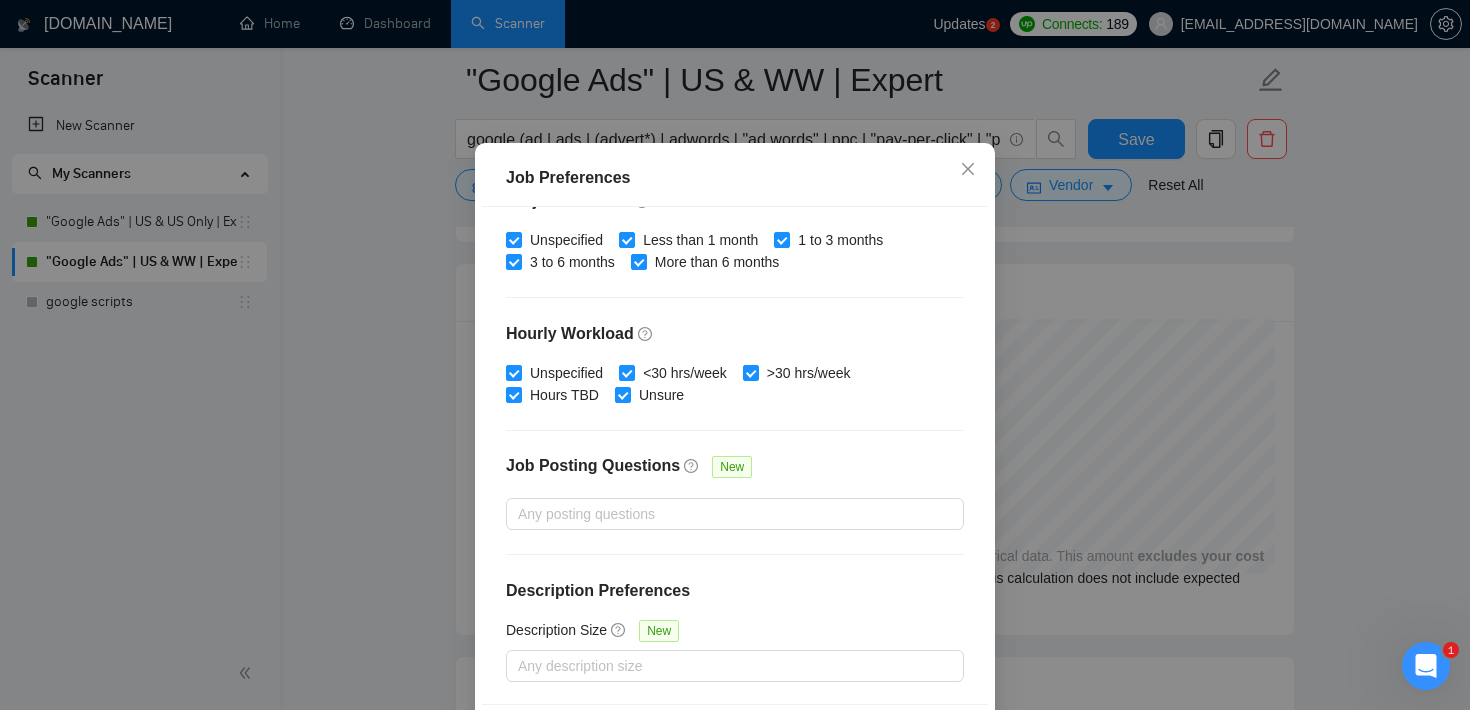 click on "3 to 6 months" at bounding box center [513, 261] 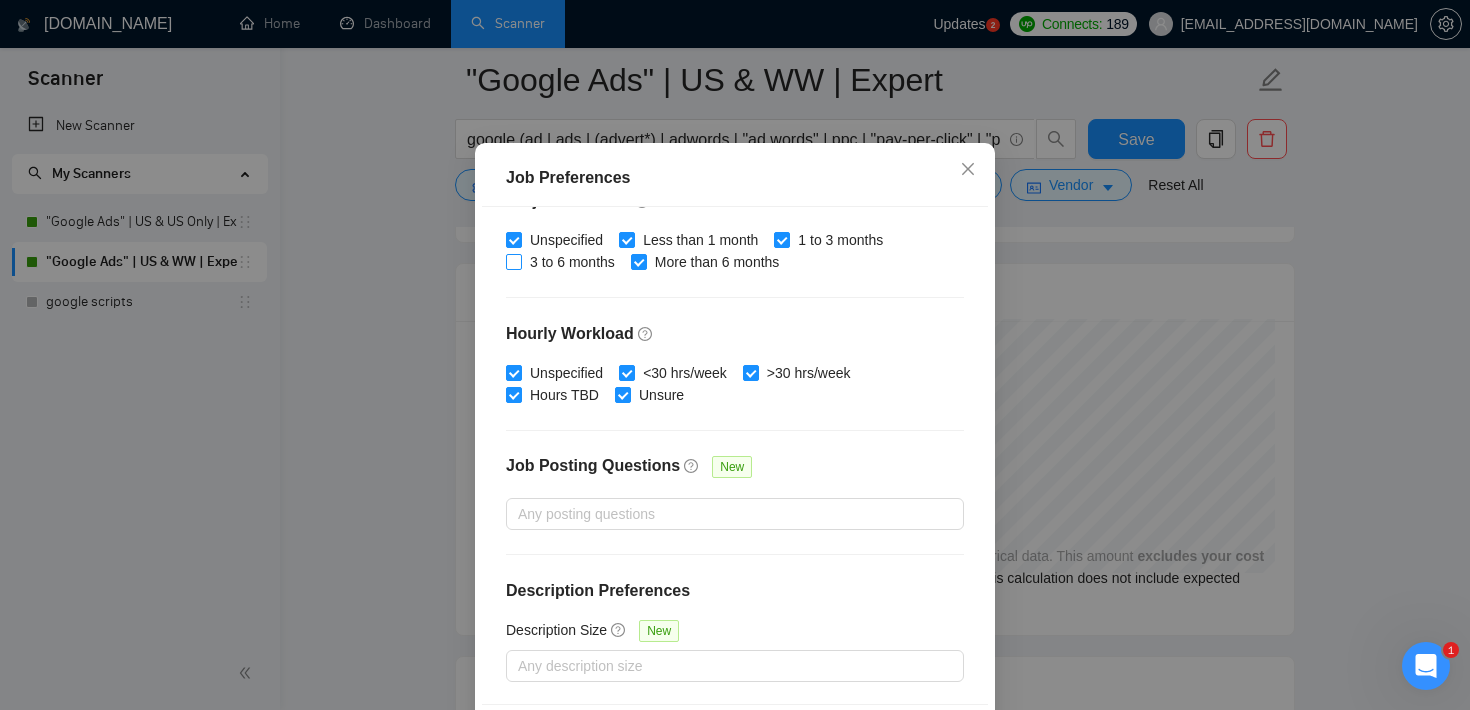 scroll, scrollTop: 141, scrollLeft: 0, axis: vertical 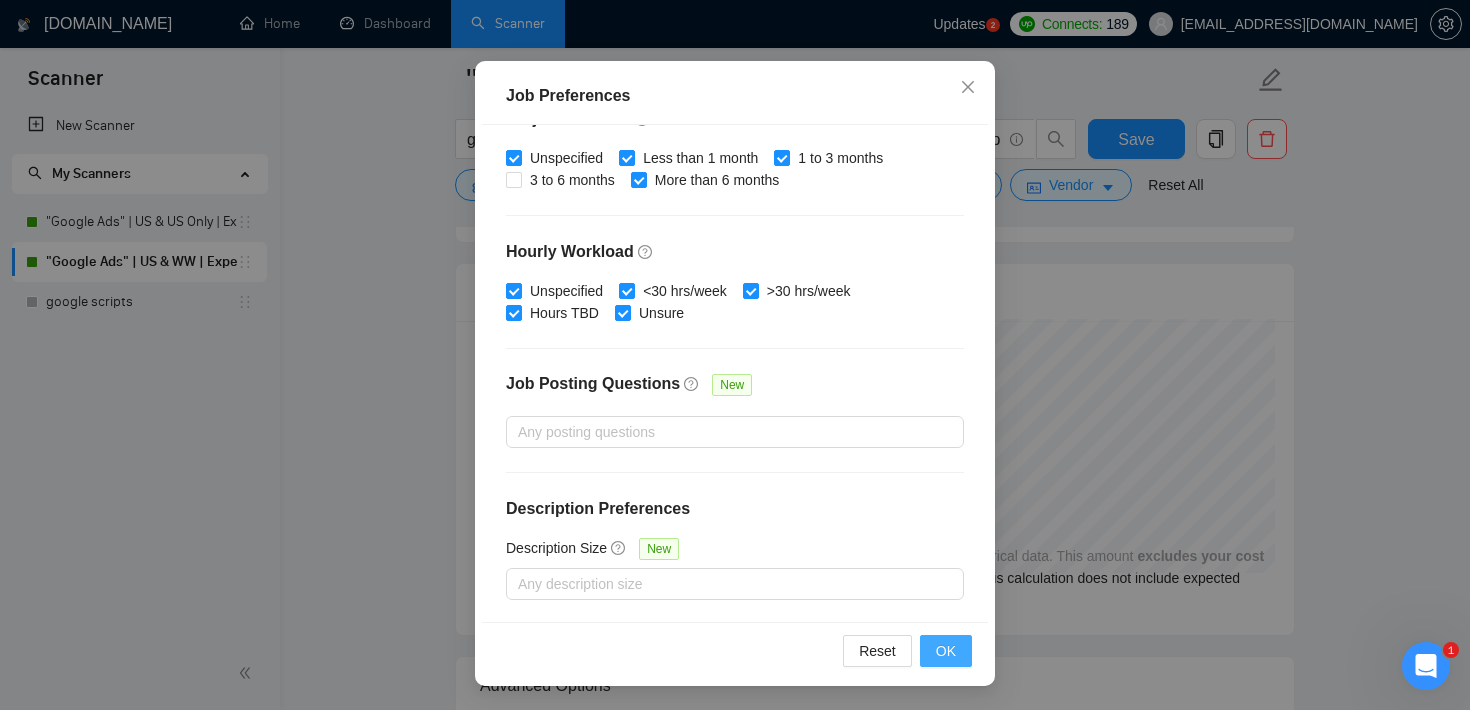 click on "OK" at bounding box center (946, 651) 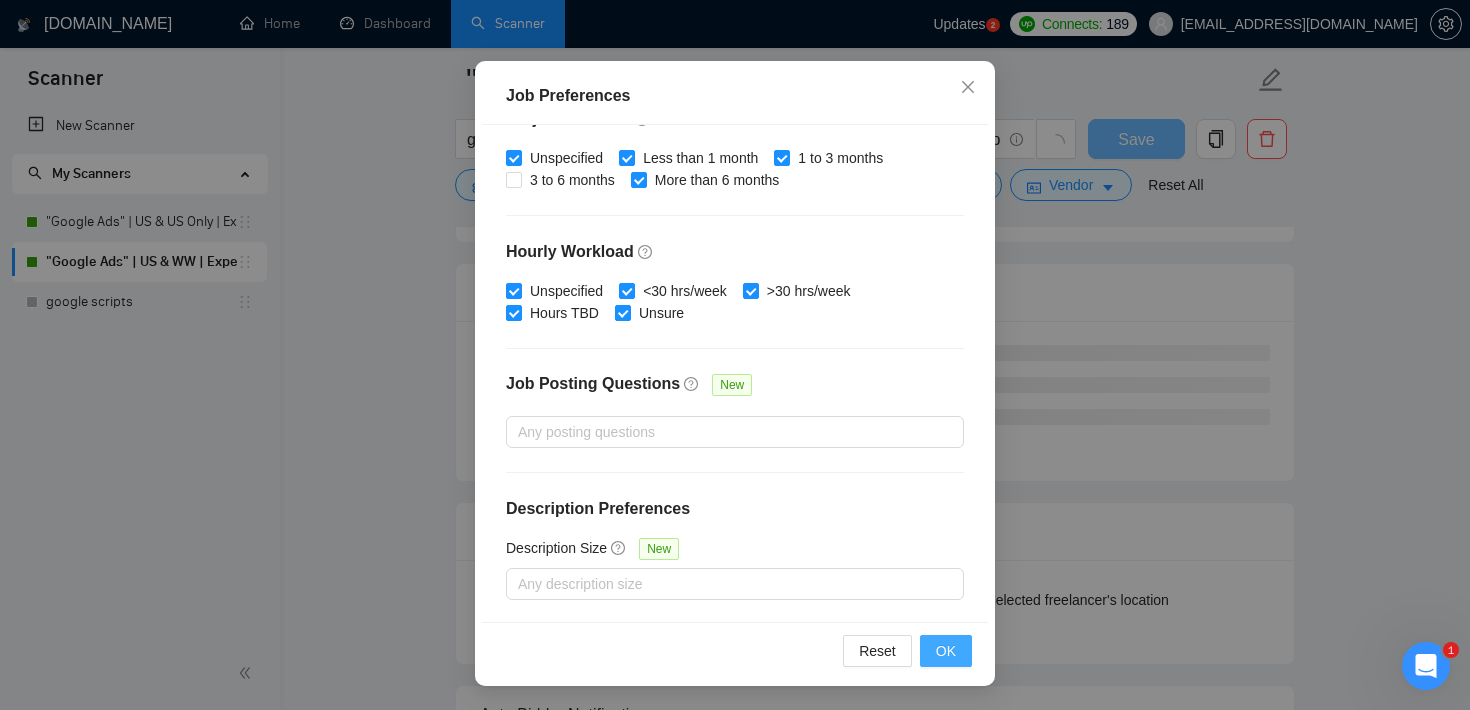 scroll, scrollTop: 59, scrollLeft: 0, axis: vertical 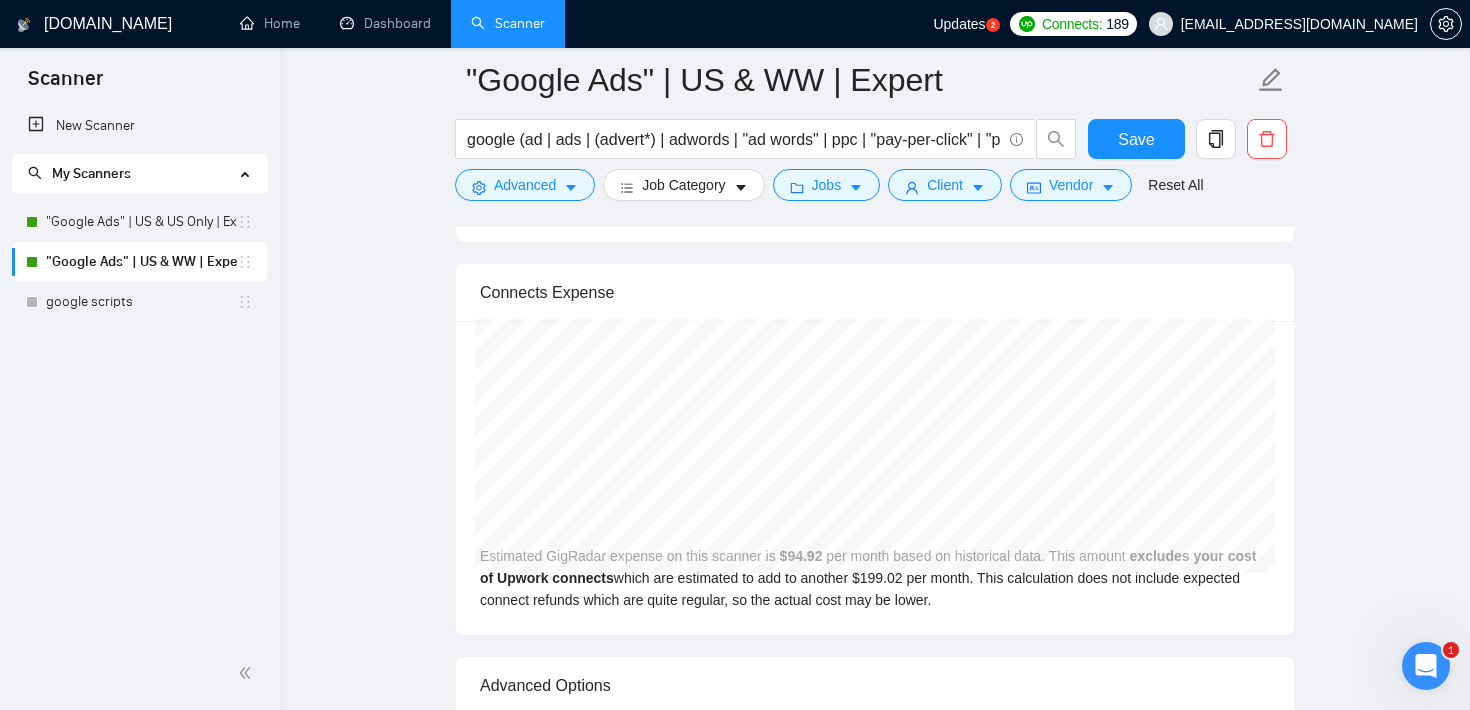 click on ""Google Ads" | US & WW | Expert google (ad | ads | (advert*) | adwords | "ad words" | ppc | "pay-per-click" | "pay per click") Save Advanced   Job Category   Jobs   Client   Vendor   Reset All Preview Results Insights NEW Alerts Auto Bidder Auto Bidding Enabled Auto Bidding Enabled: ON Auto Bidder Schedule Auto Bidding Type: Automated (recommended) Semi-automated Auto Bidding Schedule: 24/7 Custom Custom Auto Bidder Schedule Repeat every week [DATE] [DATE] [DATE] [DATE] [DATE] [DATE] [DATE] Active Hours ( America/Los_Angeles ): From: To: ( 24  hours) [GEOGRAPHIC_DATA]/Los_Angeles Auto Bidding Type Select your bidding algorithm: Choose the algorithm for you bidding. The price per proposal does not include your connects expenditure. Template Bidder Works great for narrow segments and short cover letters that don't change. 0.50  credits / proposal Sardor AI 🤖 Personalise your cover letter with ai [placeholders] 1.00  credits / proposal Experimental Laziza AI  👑   NEW   Learn more 2.00  credits / proposal" at bounding box center [875, -671] 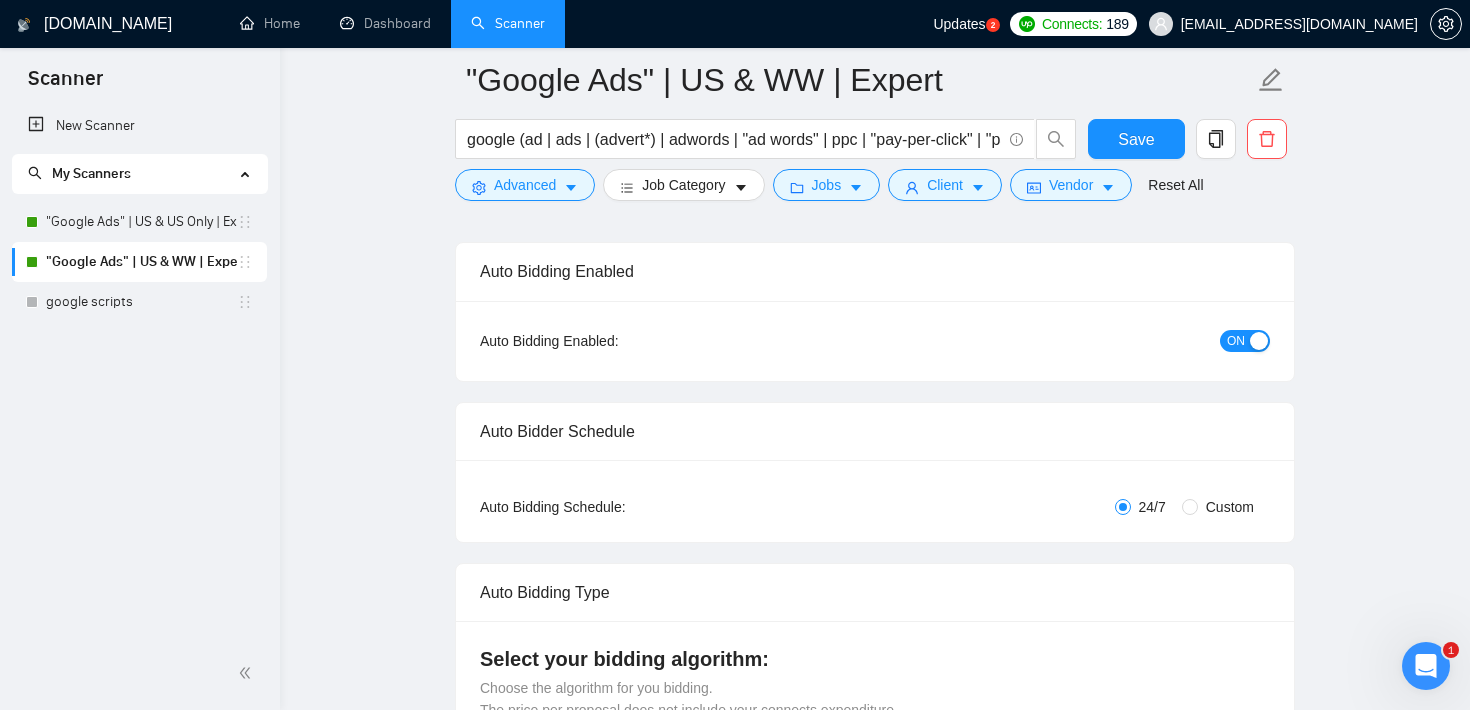 scroll, scrollTop: 126, scrollLeft: 0, axis: vertical 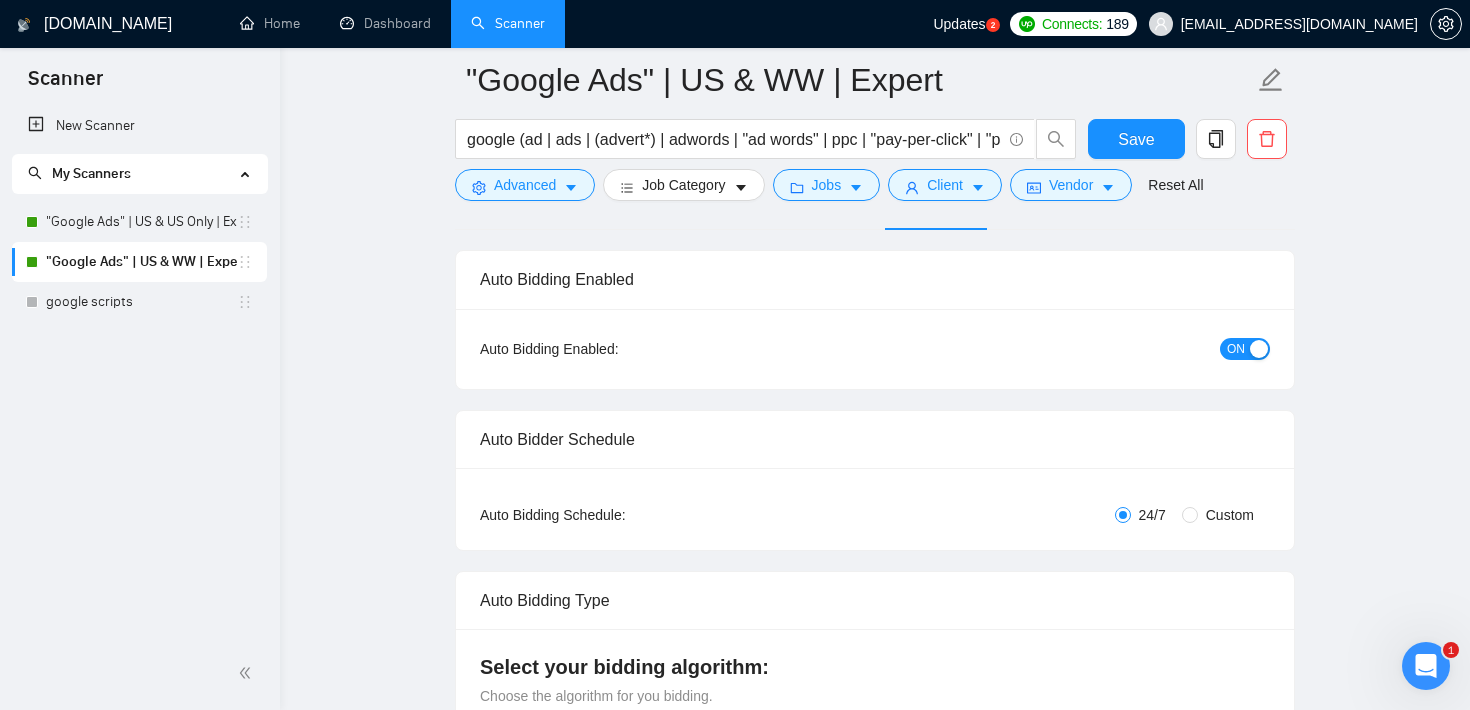 click 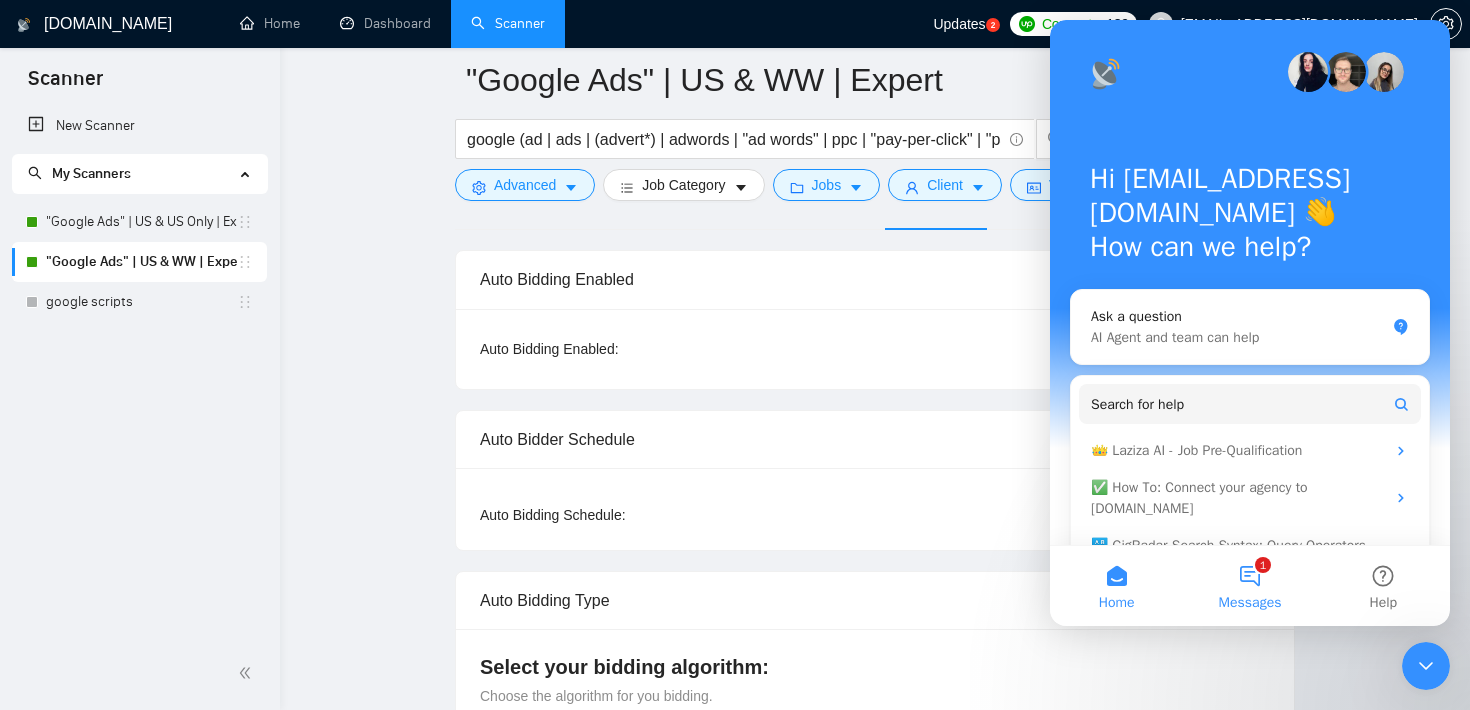 click on "1 Messages" at bounding box center (1249, 586) 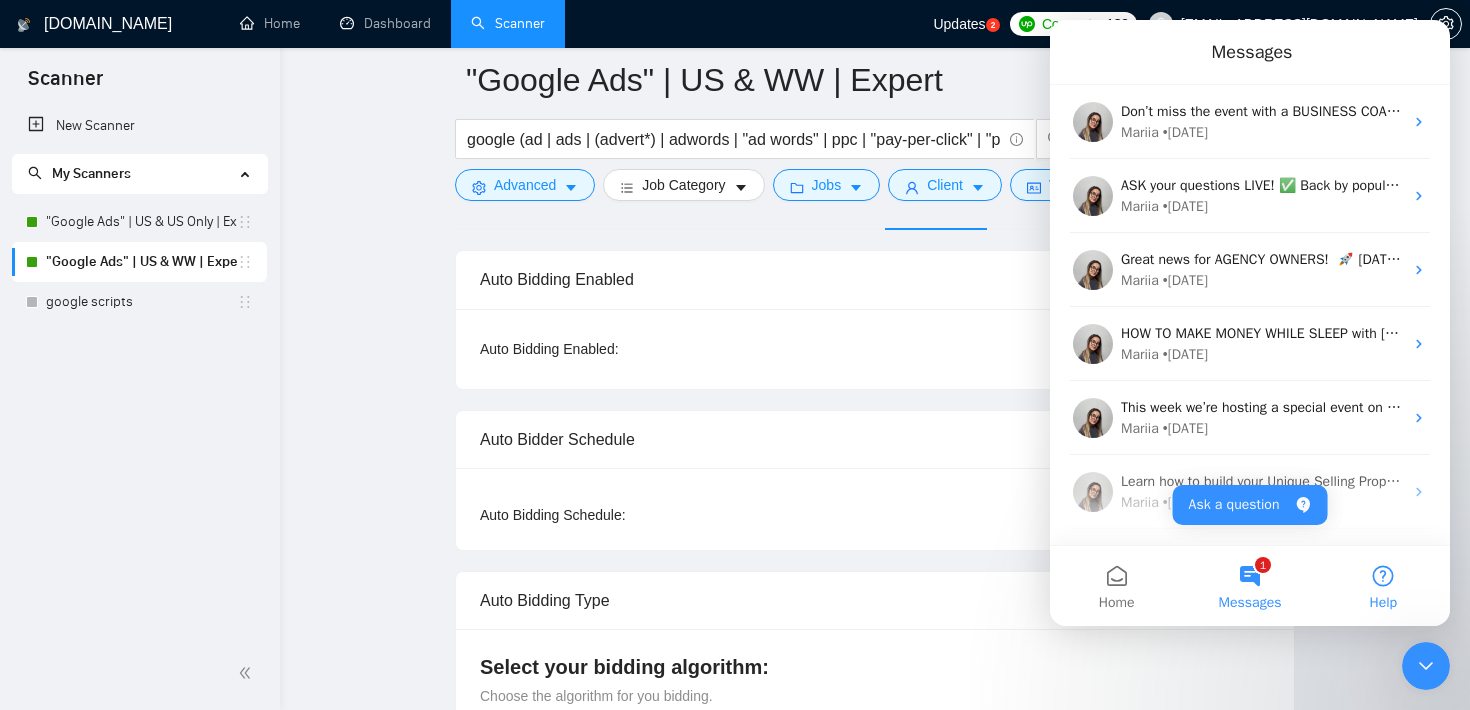 click on "Help" at bounding box center (1383, 586) 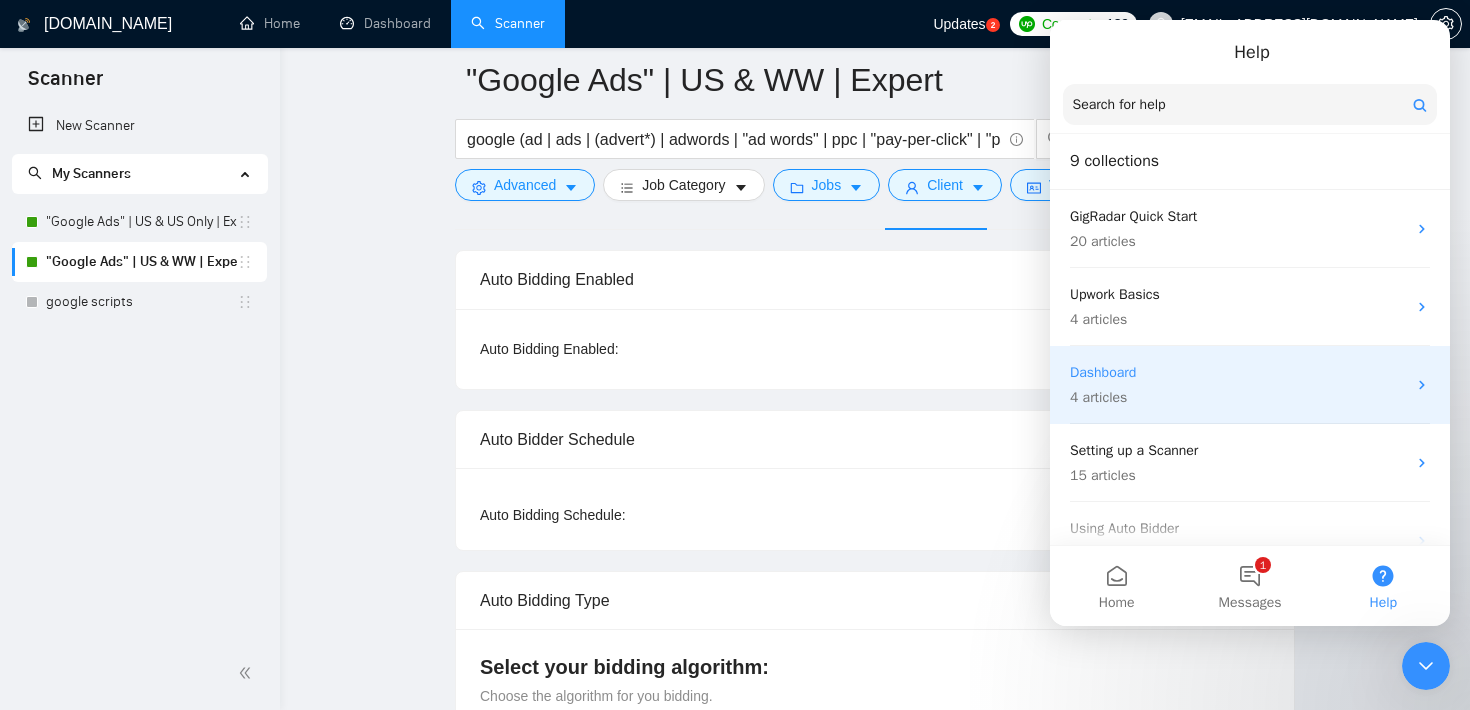 scroll, scrollTop: 392, scrollLeft: 0, axis: vertical 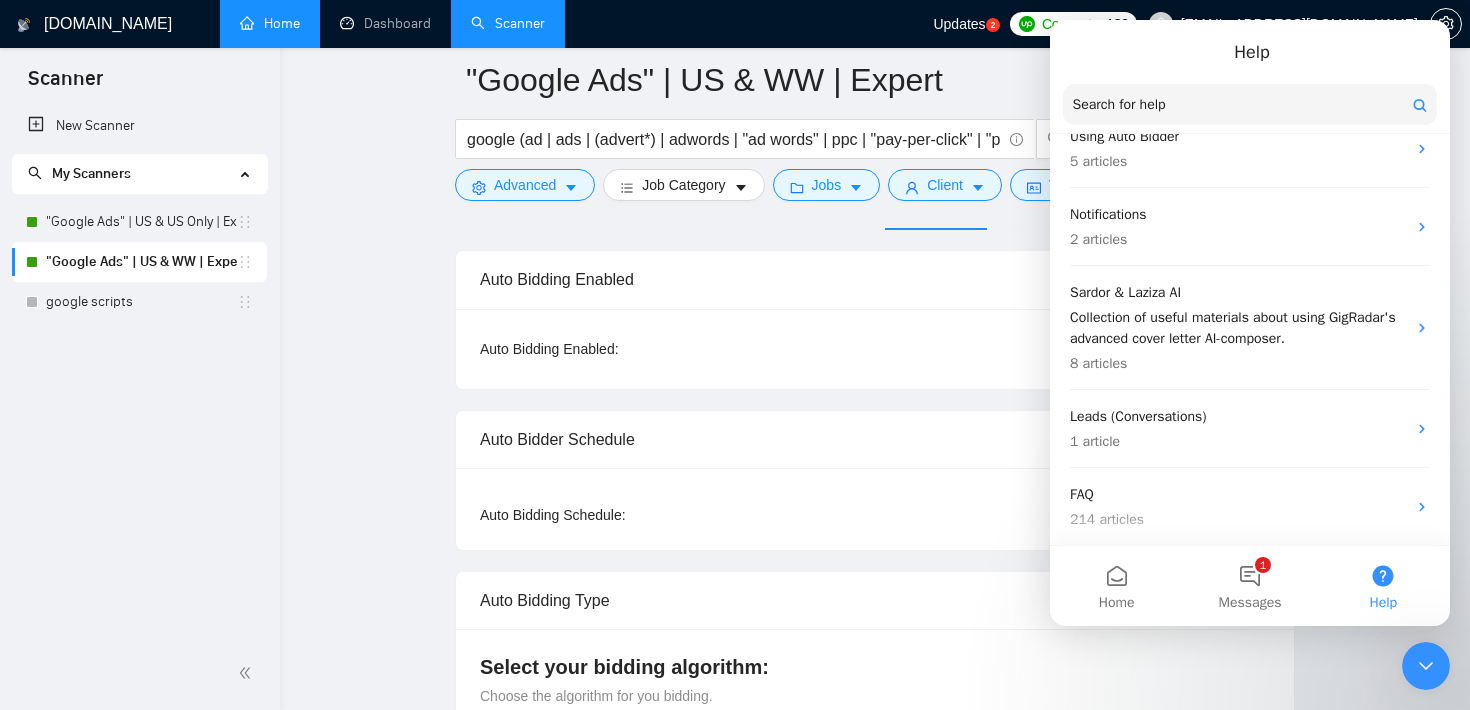 click on "Home" at bounding box center [270, 23] 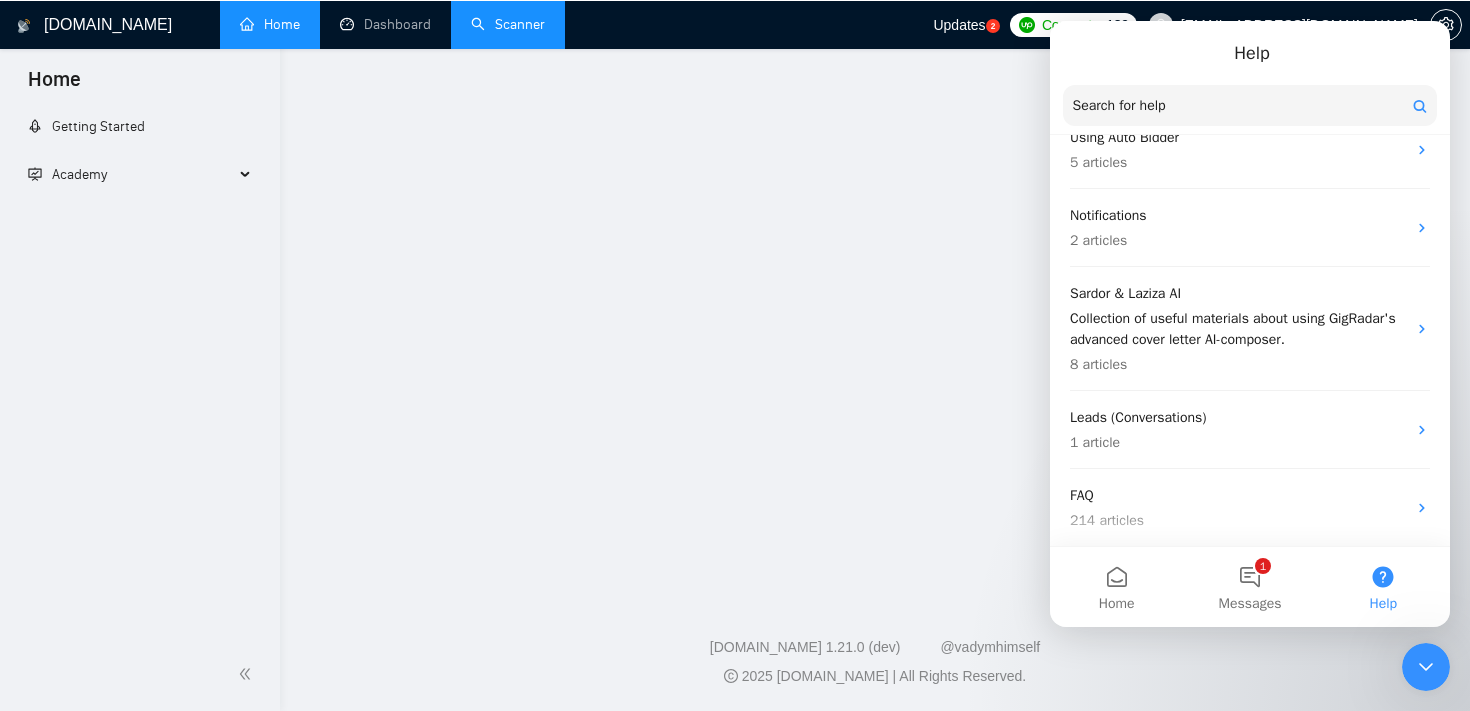 scroll, scrollTop: 0, scrollLeft: 0, axis: both 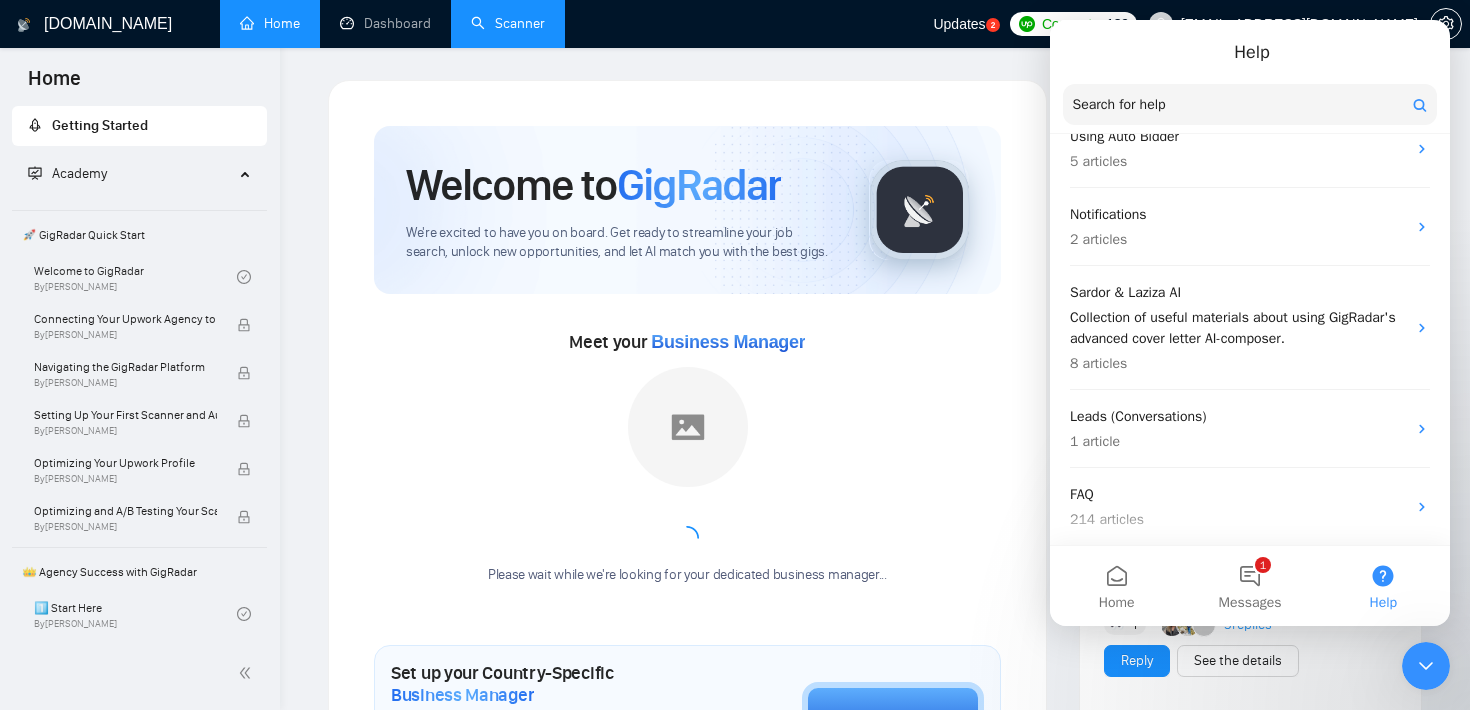 click on "Scanner" at bounding box center [508, 23] 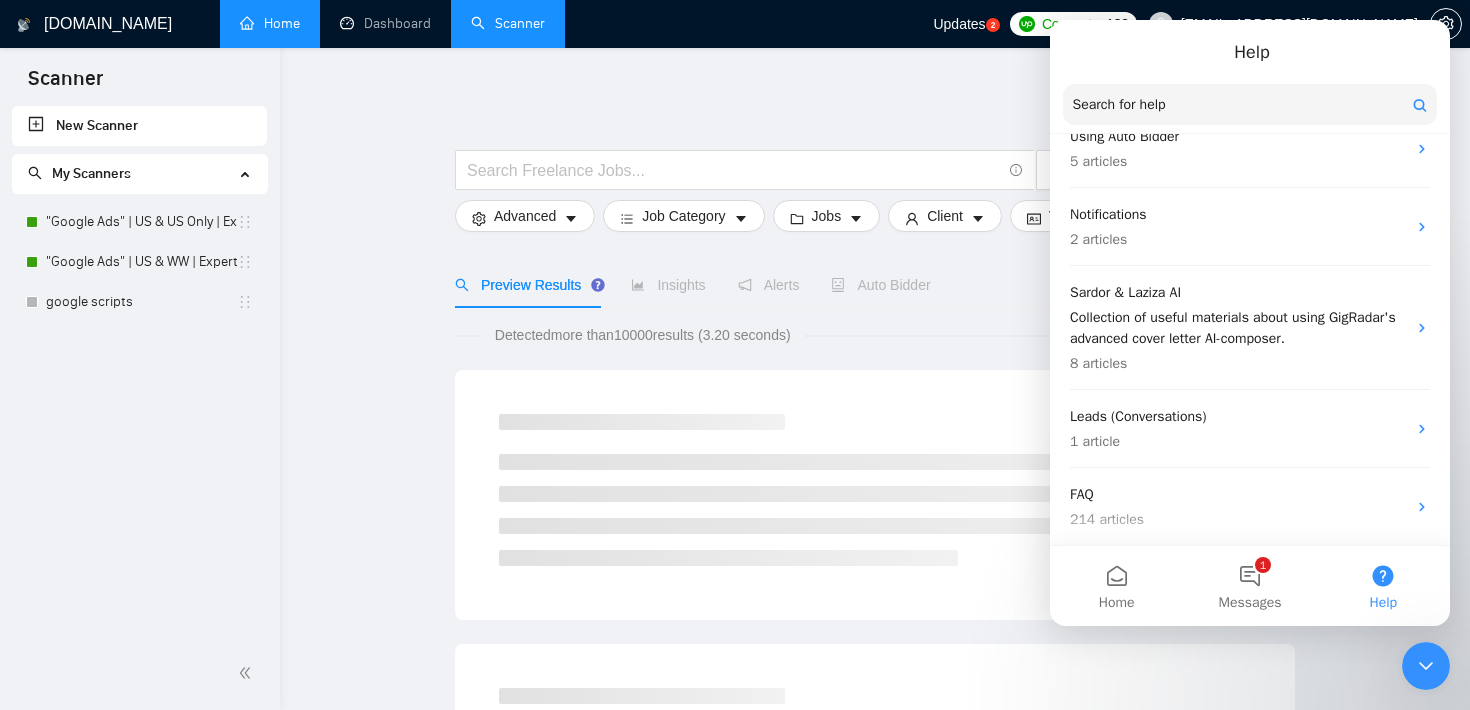 click 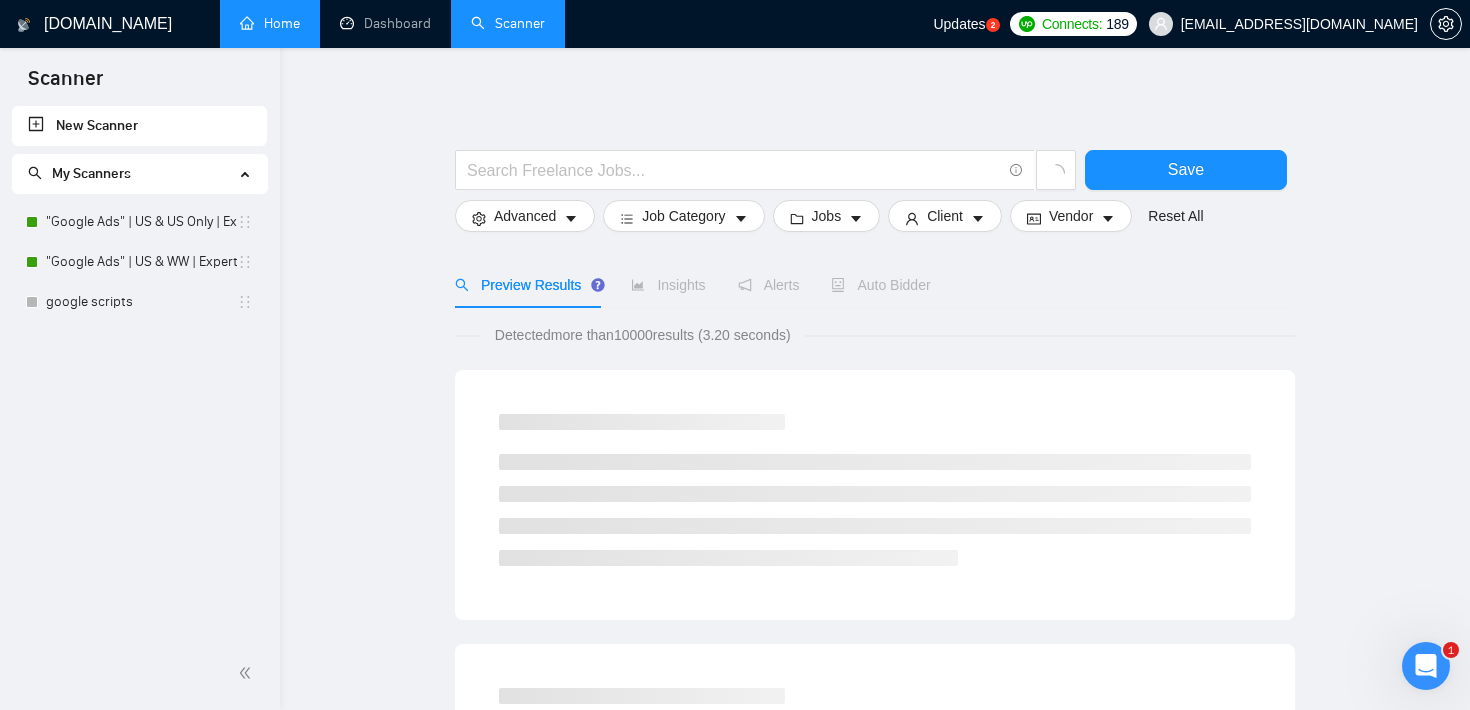 click on "[DOMAIN_NAME] Home Dashboard Scanner Updates
2
Connects: 189 [EMAIL_ADDRESS][DOMAIN_NAME] Save Advanced   Job Category   Jobs   Client   Vendor   Reset All Preview Results Insights Alerts Auto Bidder Detected  more than   10000  results   (3.20 seconds) Loading... [DOMAIN_NAME] 1.21.0 (dev) @vadymhimself   2025 [DOMAIN_NAME] | All Rights Reserved." at bounding box center (875, 959) 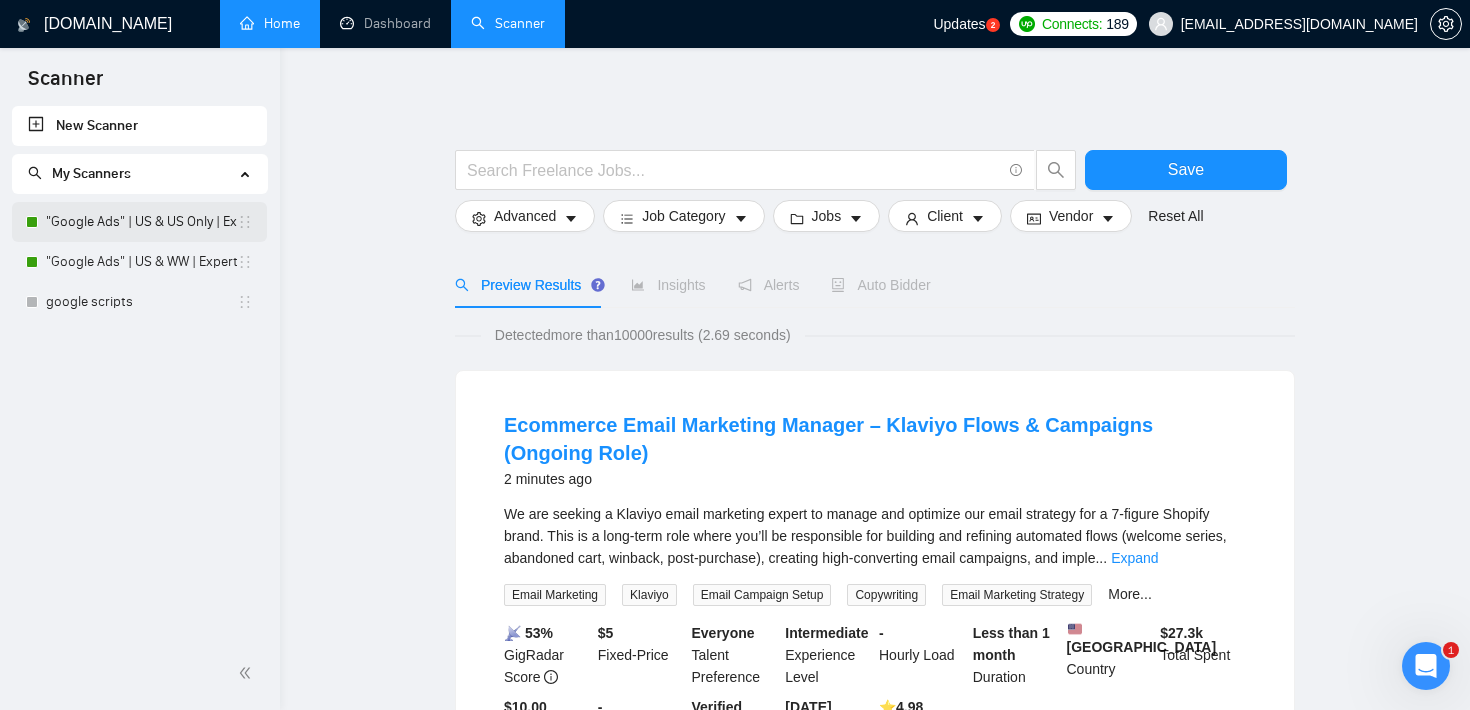 click on ""Google Ads" | US & US Only | Expert" at bounding box center [141, 222] 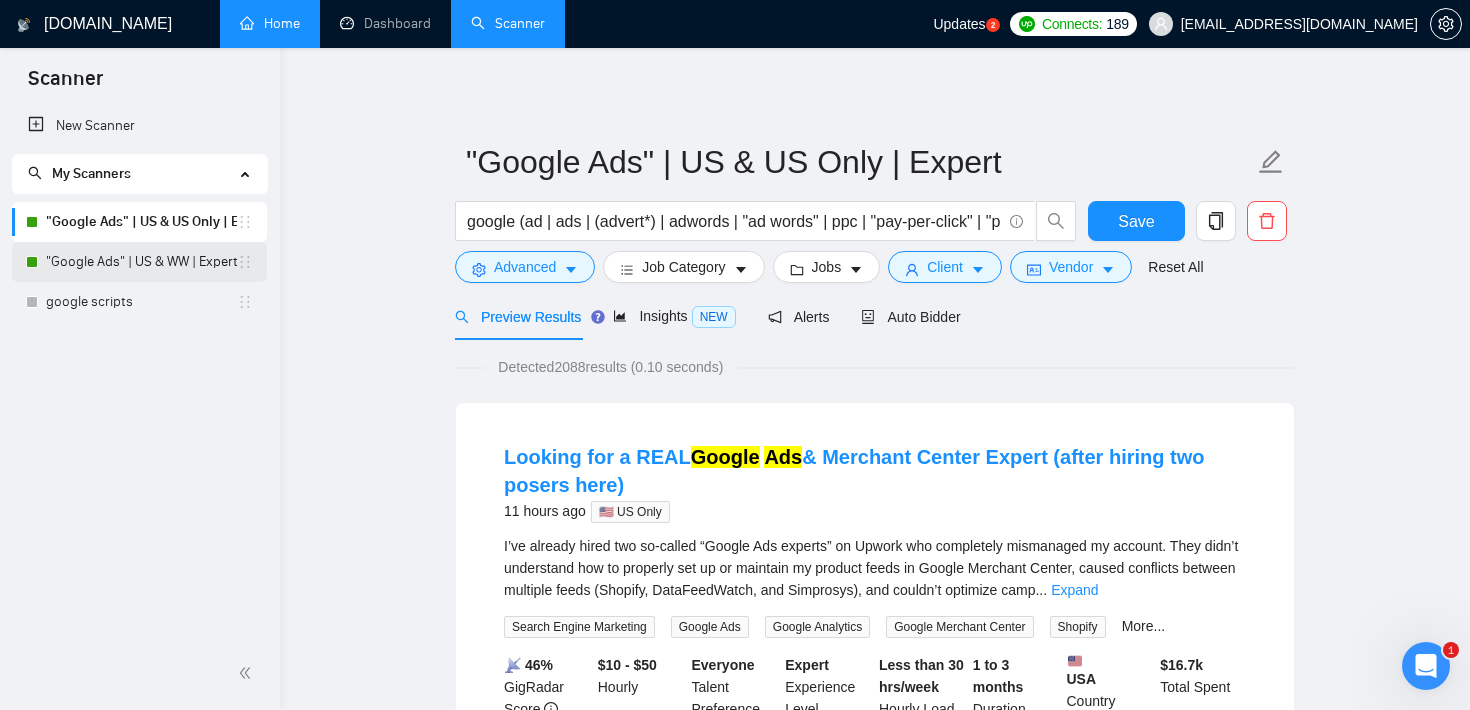 click on ""Google Ads" | US & WW | Expert" at bounding box center (141, 262) 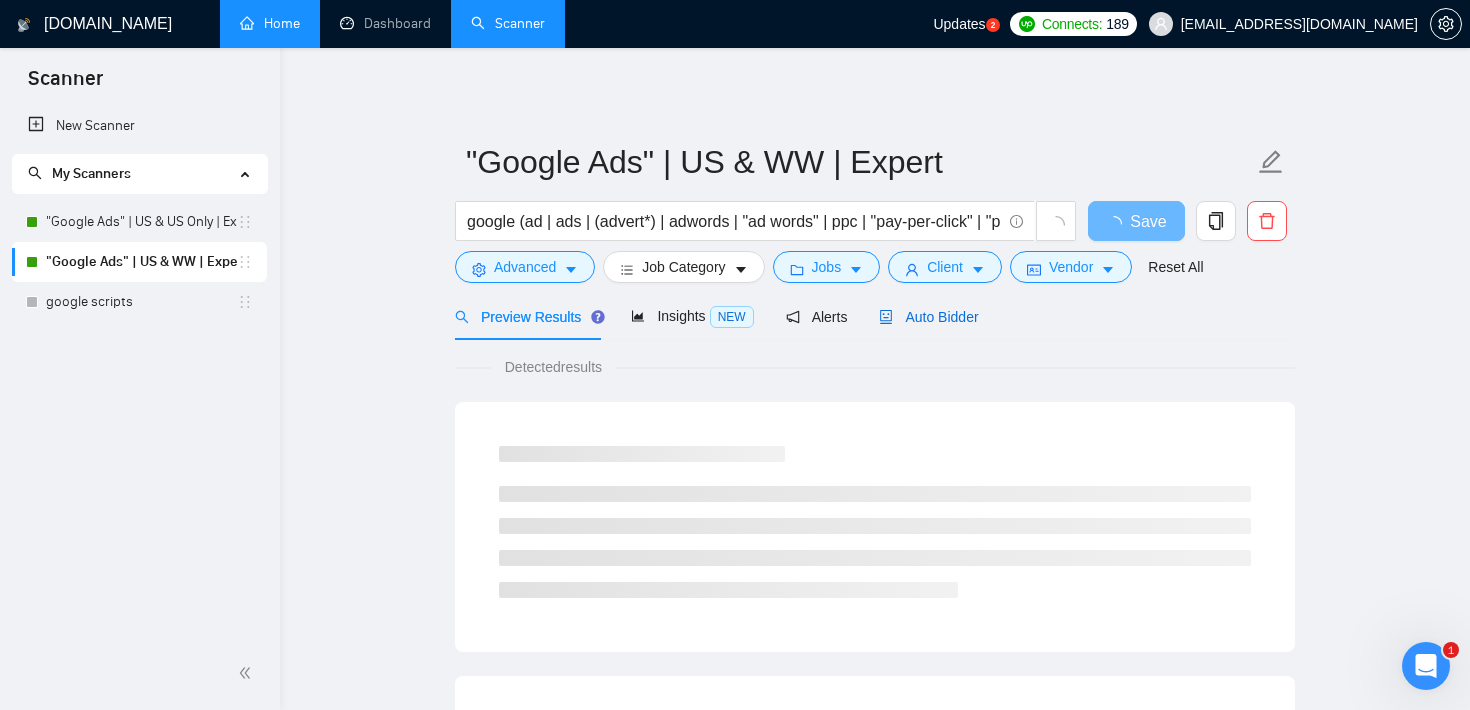 click on "Auto Bidder" at bounding box center [928, 317] 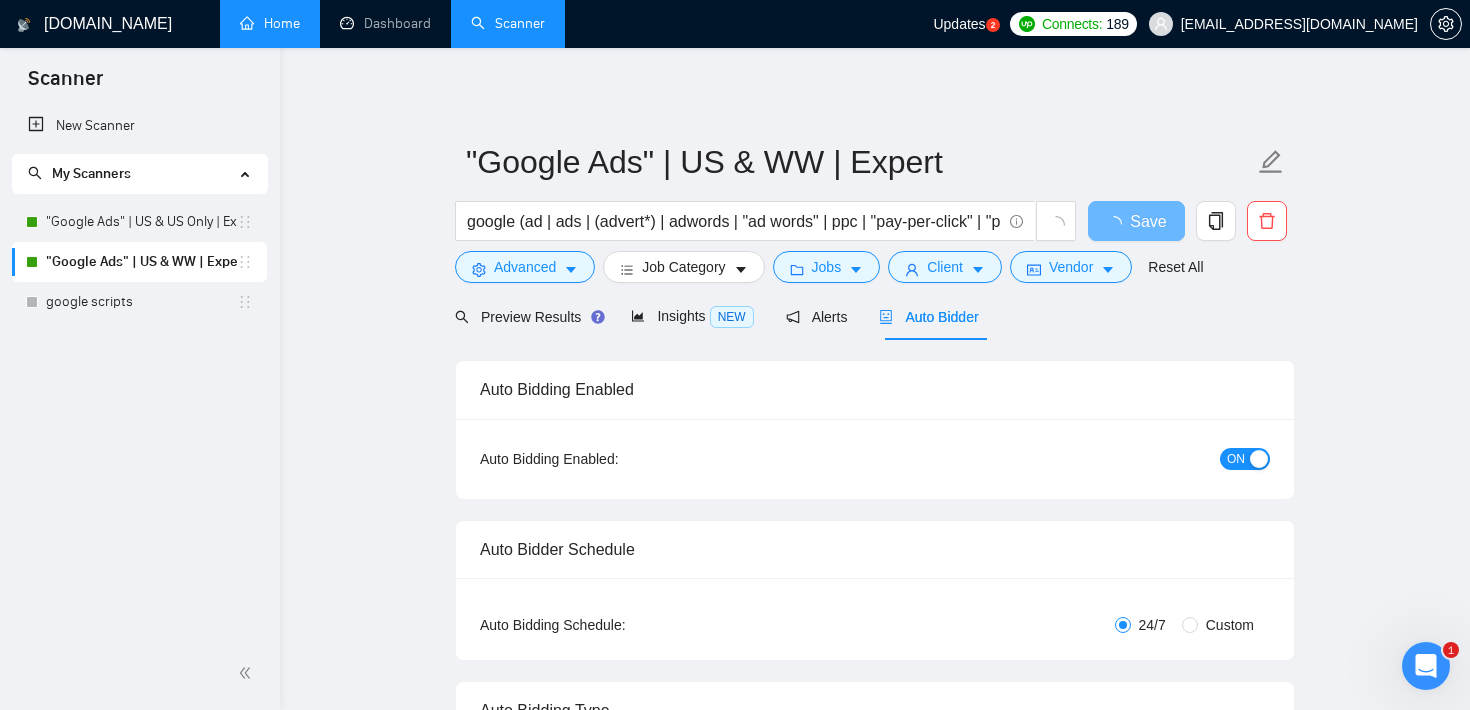 type 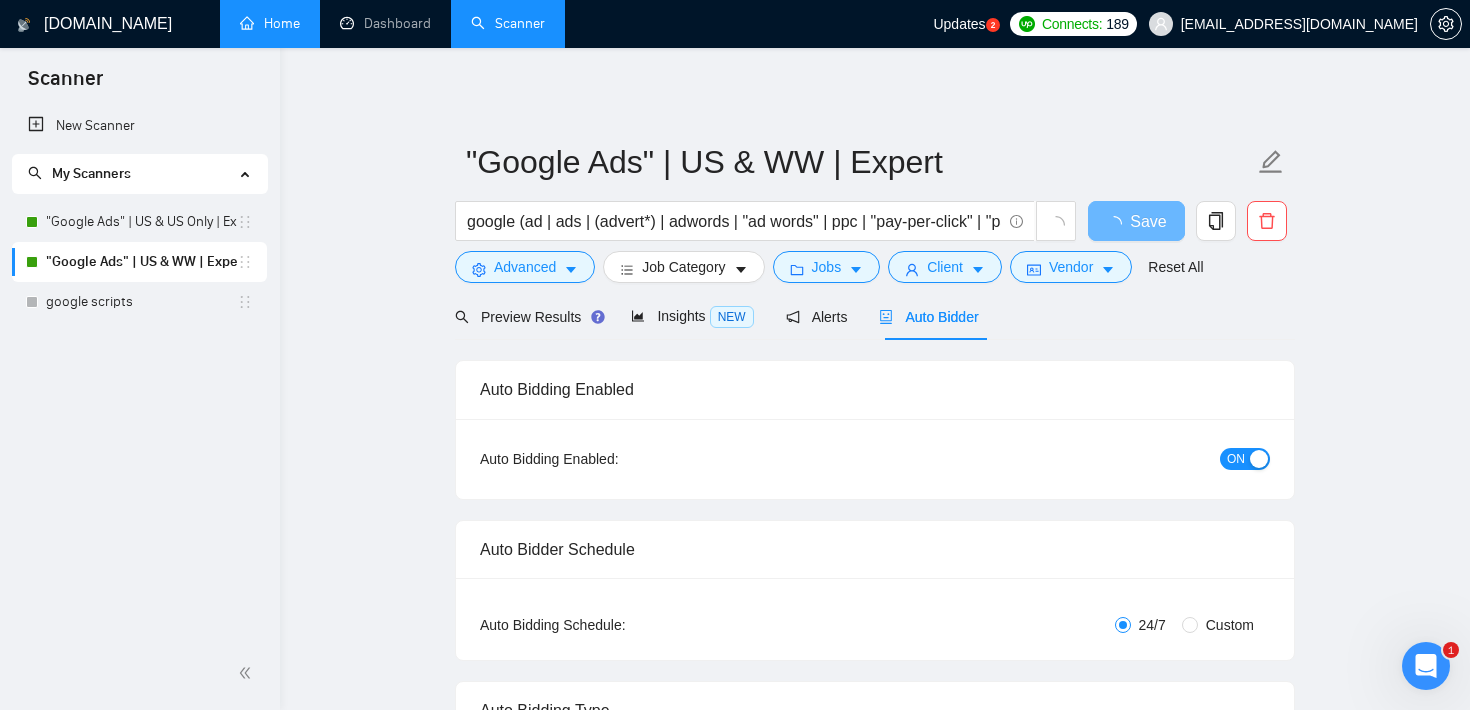 checkbox on "true" 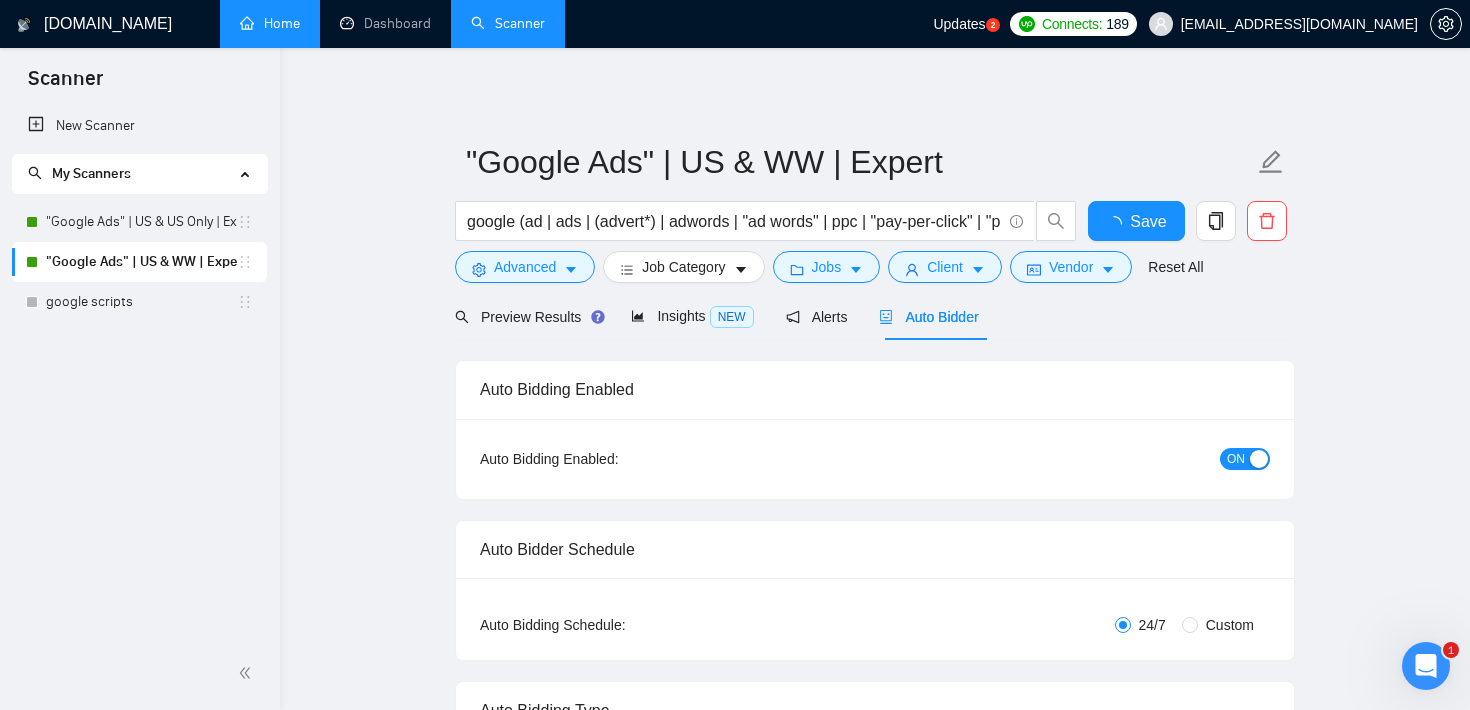 type 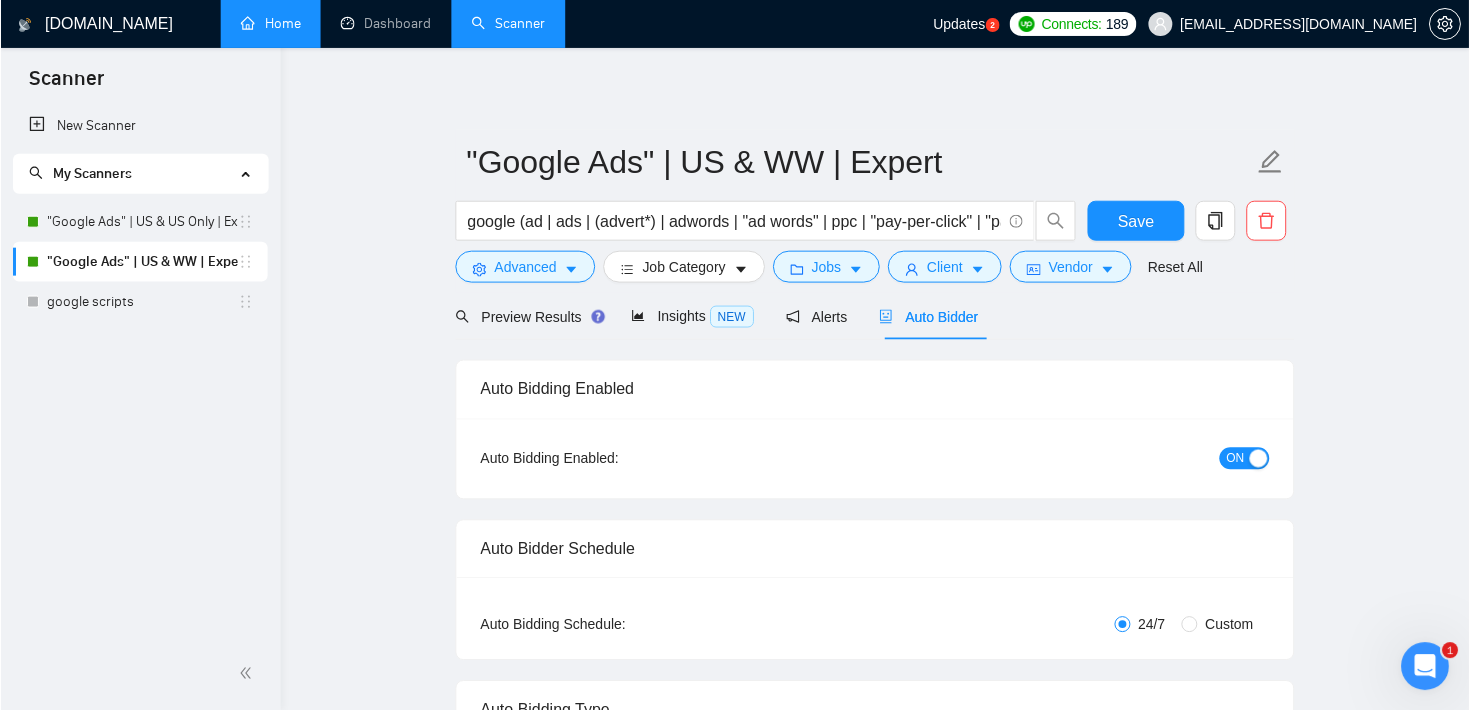 scroll, scrollTop: 392, scrollLeft: 0, axis: vertical 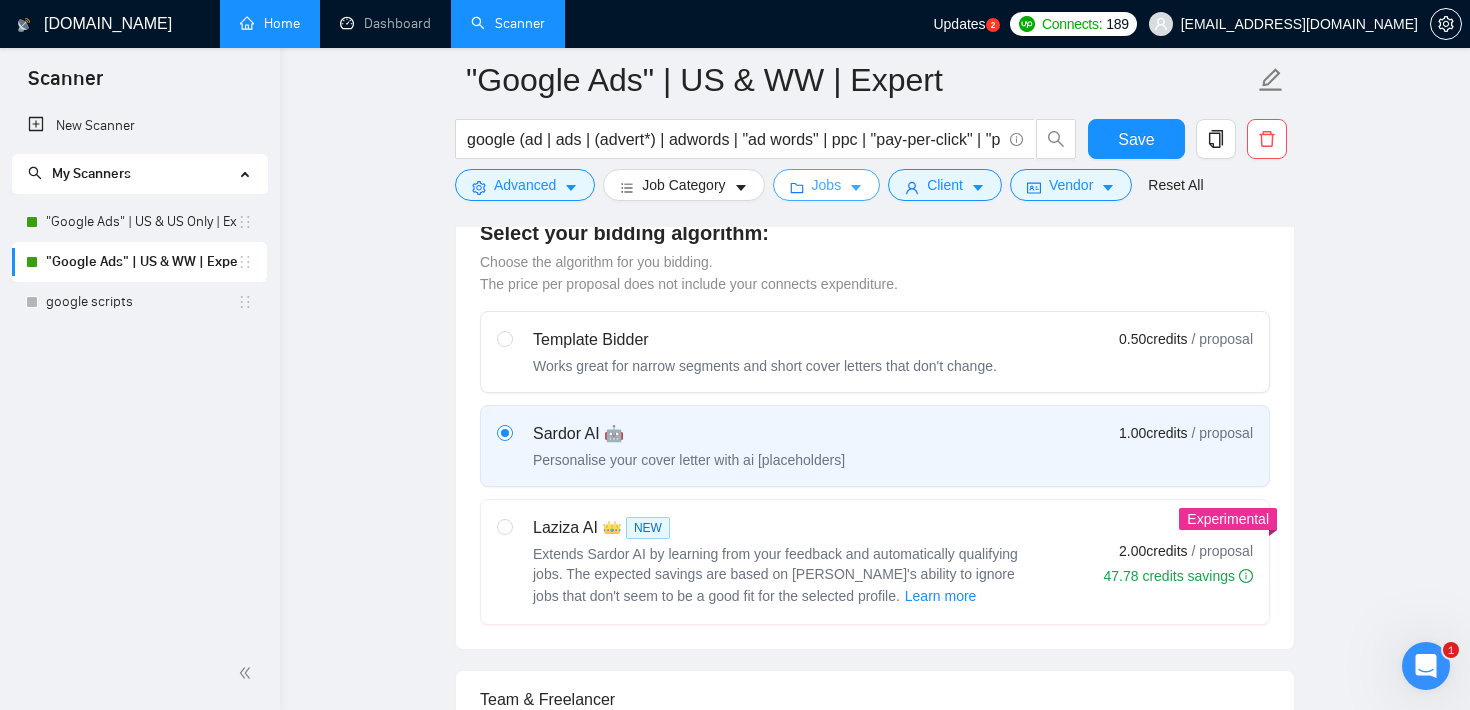 click on "Jobs" at bounding box center (827, 185) 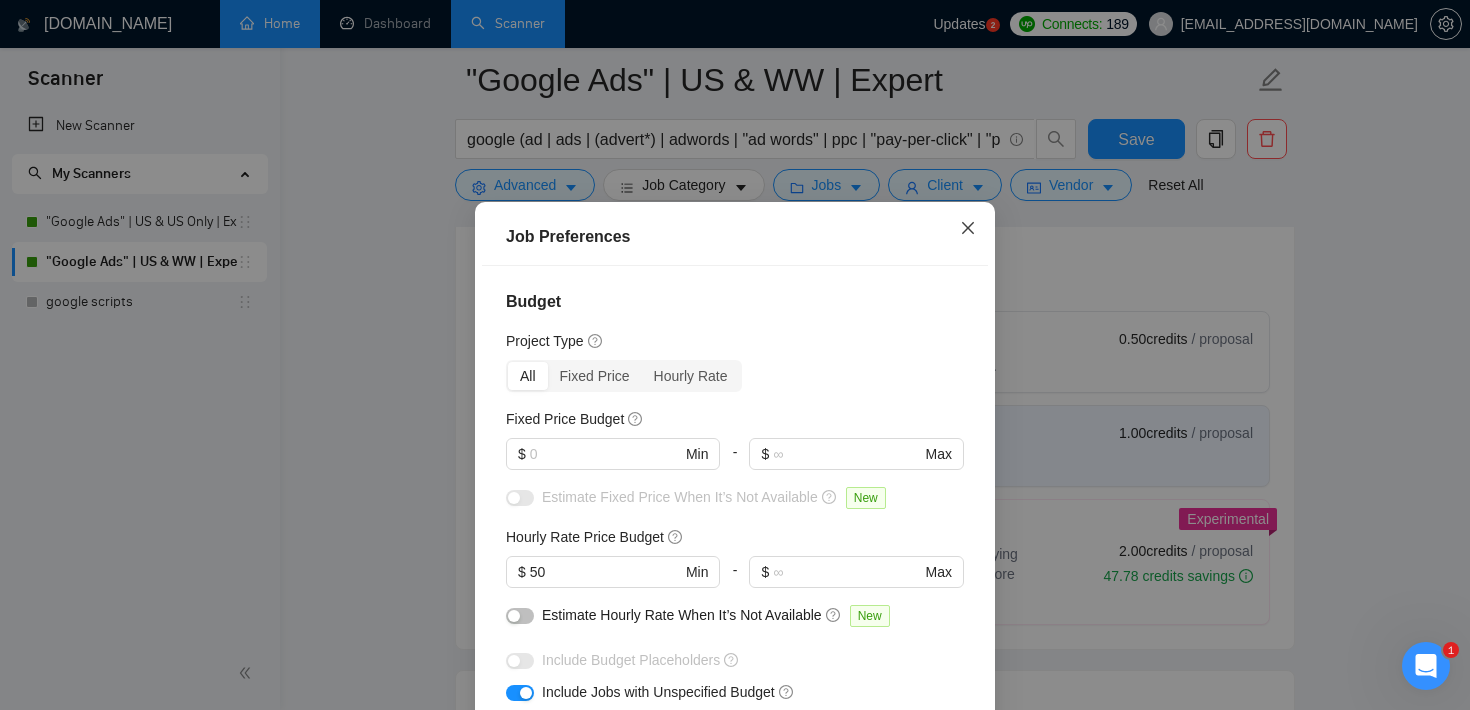 click 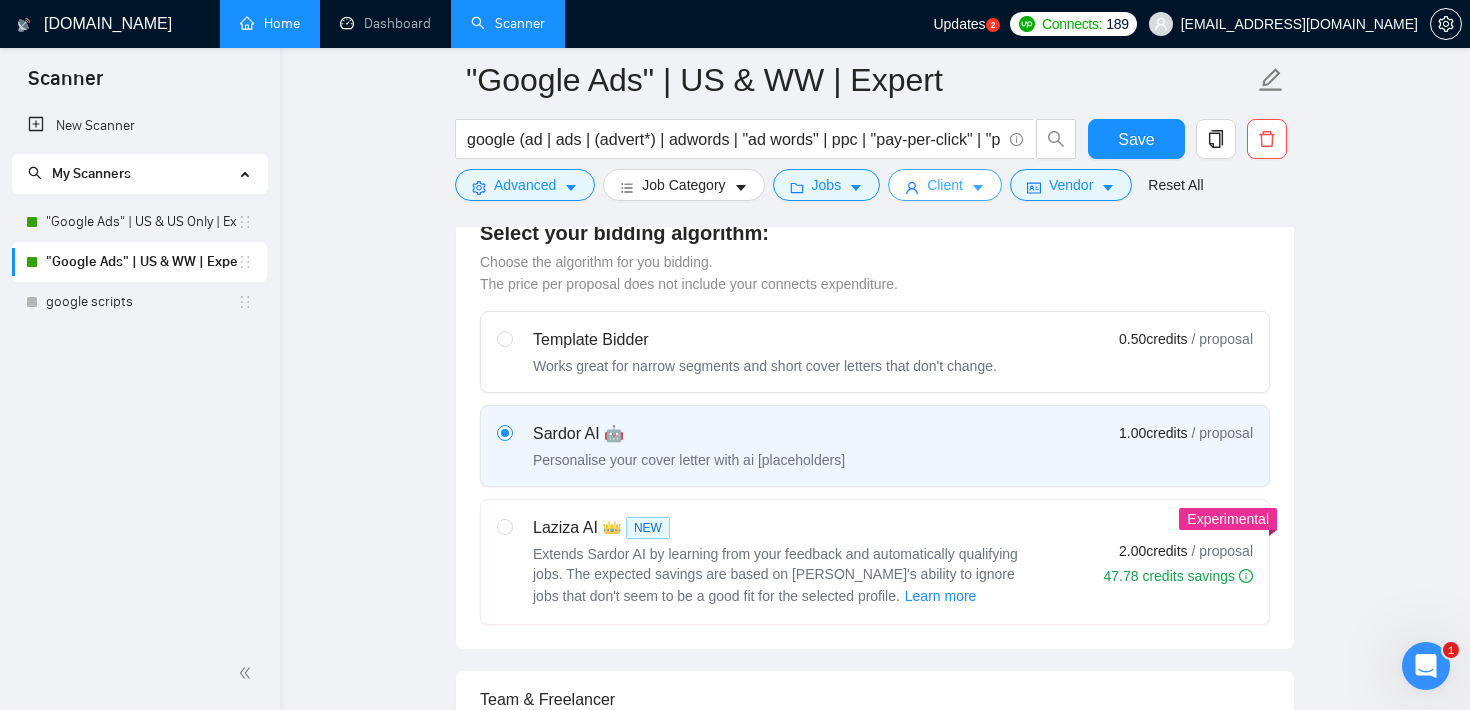 click 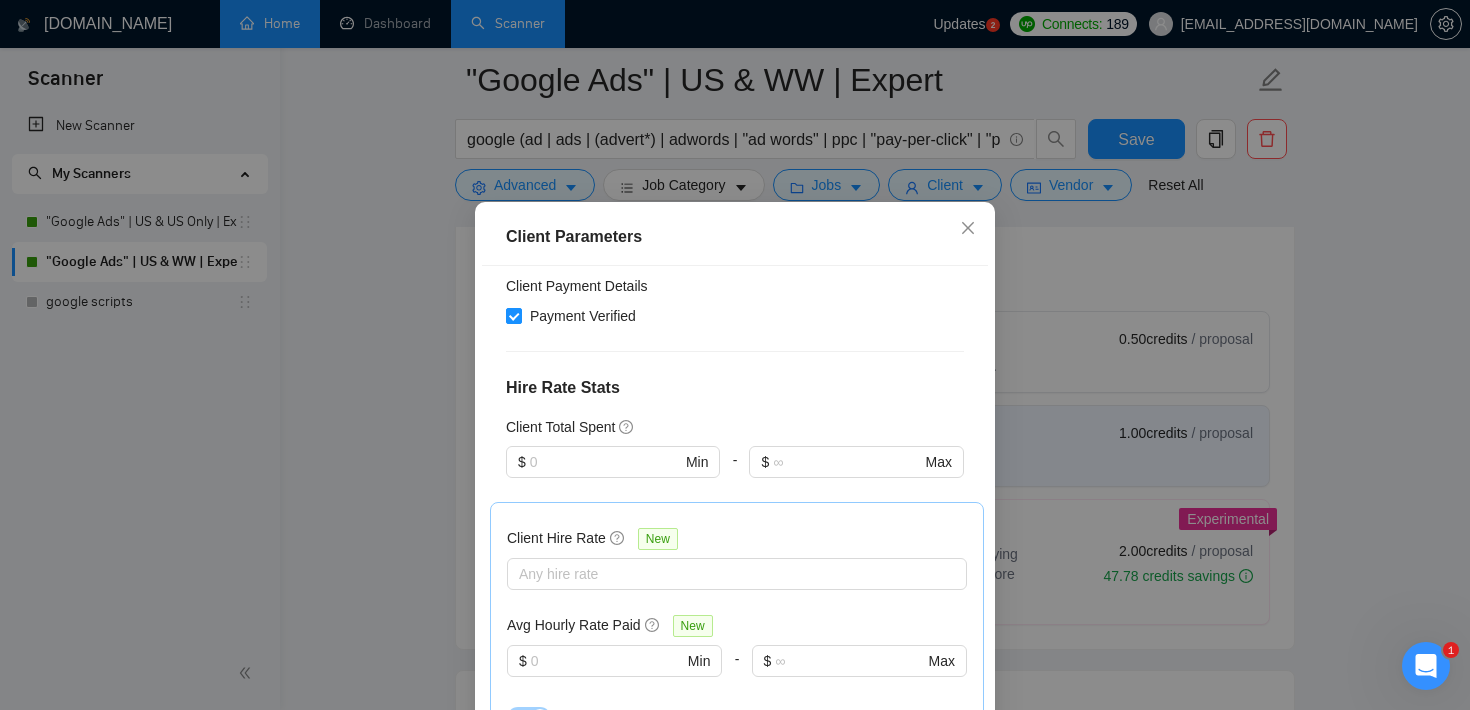 scroll, scrollTop: 394, scrollLeft: 0, axis: vertical 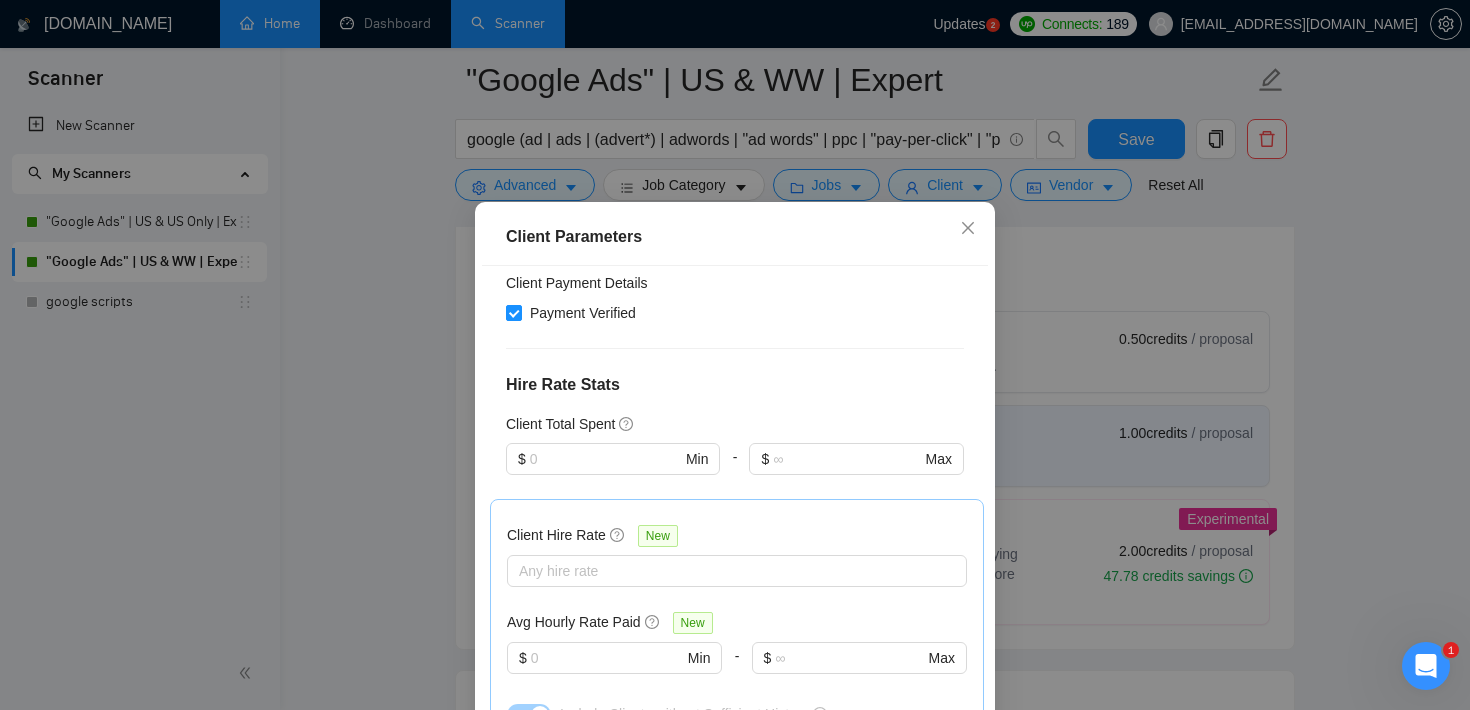 click on "Client Parameters Client Location Include Client Countries [GEOGRAPHIC_DATA]   Exclude Client Countries   Select Client Rating Client Min Average Feedback Include clients with no feedback Client Payment Details Payment Verified Hire Rate Stats   Client Total Spent $ Min - $ Max Client Hire Rate New   Any hire rate   Avg Hourly Rate Paid New $ Min - $ Max Include Clients without Sufficient History Client Profile Client Industry New   Any industry Client Company Size   Any company size Enterprise Clients New   Any clients Reset OK" at bounding box center [735, 355] 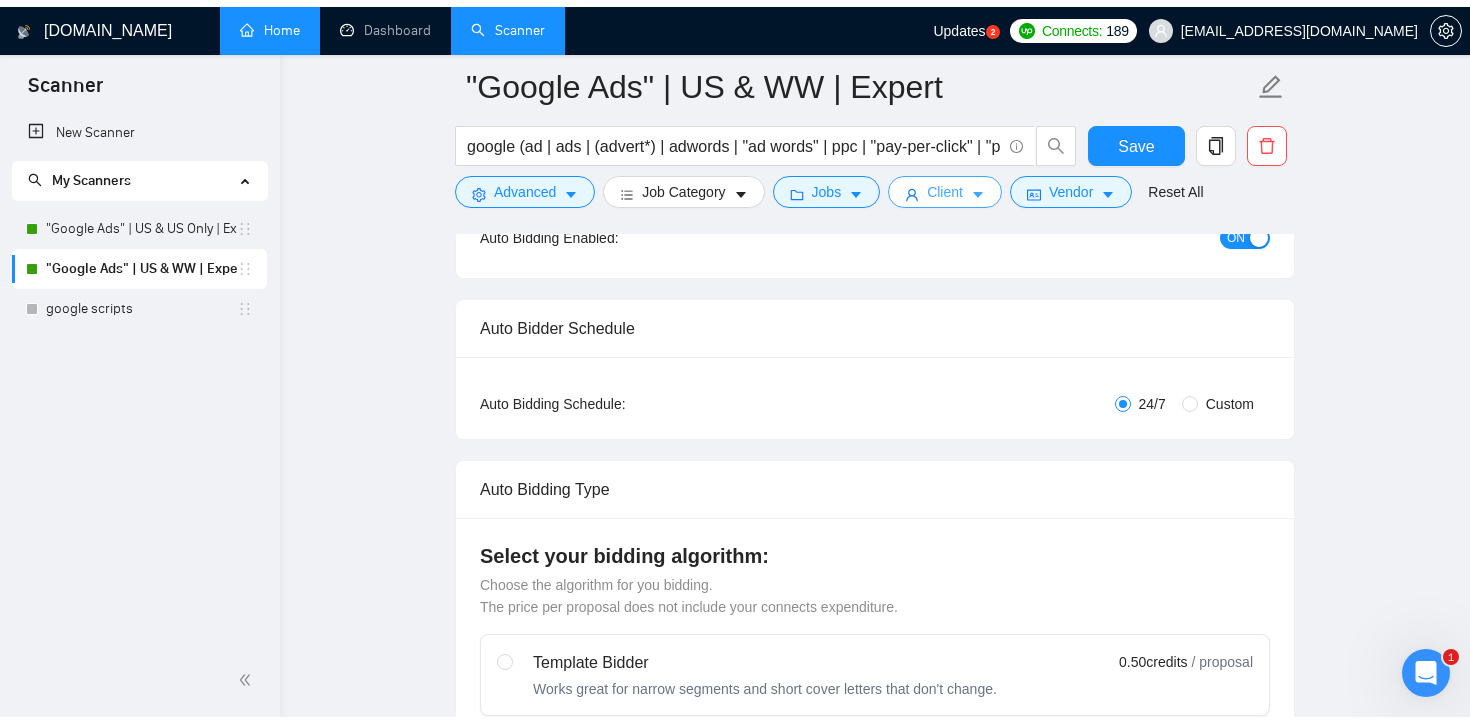 scroll, scrollTop: 0, scrollLeft: 0, axis: both 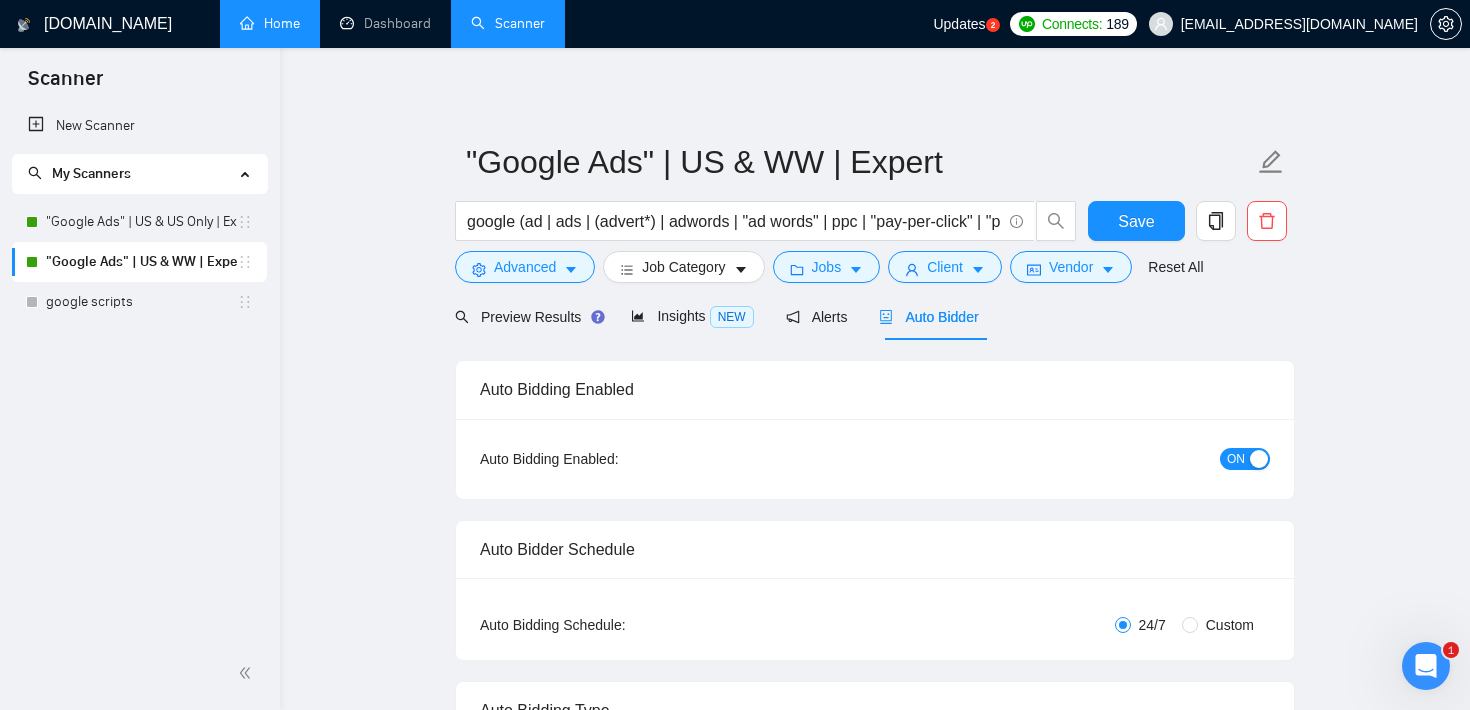 click on ""Google Ads" | US & WW | Expert google (ad | ads | (advert*) | adwords | "ad words" | ppc | "pay-per-click" | "pay per click") Save Advanced   Job Category   Jobs   Client   Vendor   Reset All Preview Results Insights NEW Alerts Auto Bidder Auto Bidding Enabled Auto Bidding Enabled: ON Auto Bidder Schedule Auto Bidding Type: Automated (recommended) Semi-automated Auto Bidding Schedule: 24/7 Custom Custom Auto Bidder Schedule Repeat every week [DATE] [DATE] [DATE] [DATE] [DATE] [DATE] [DATE] Active Hours ( America/Los_Angeles ): From: To: ( 24  hours) [GEOGRAPHIC_DATA]/Los_Angeles Auto Bidding Type Select your bidding algorithm: Choose the algorithm for you bidding. The price per proposal does not include your connects expenditure. Template Bidder Works great for narrow segments and short cover letters that don't change. 0.50  credits / proposal Sardor AI 🤖 Personalise your cover letter with ai [placeholders] 1.00  credits / proposal Experimental Laziza AI  👑   NEW   Learn more 2.00  credits / proposal" at bounding box center [875, 2654] 